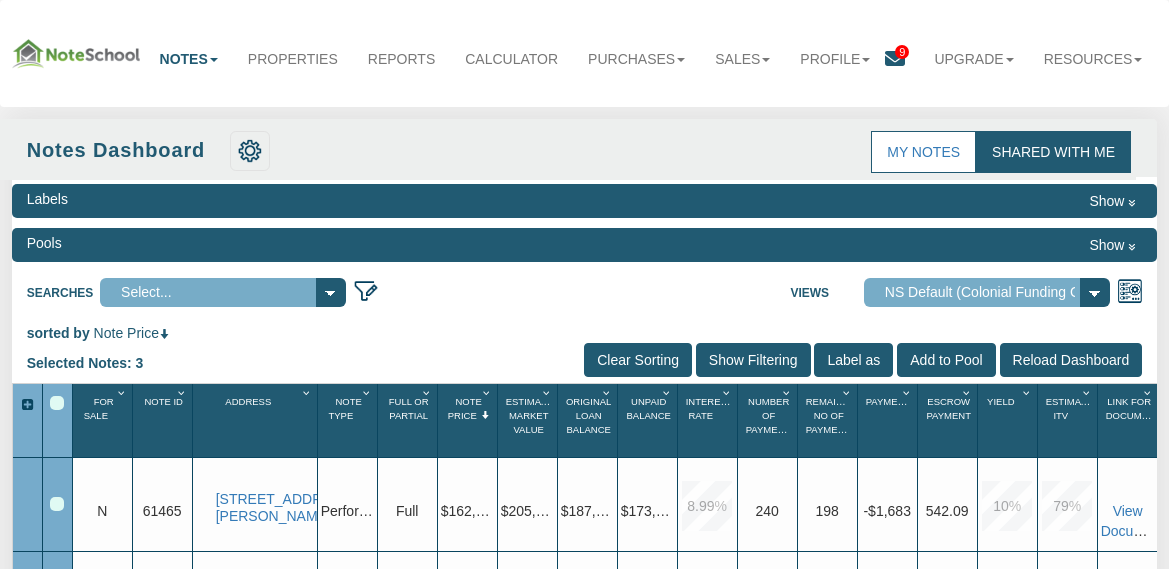 scroll, scrollTop: 362, scrollLeft: 0, axis: vertical 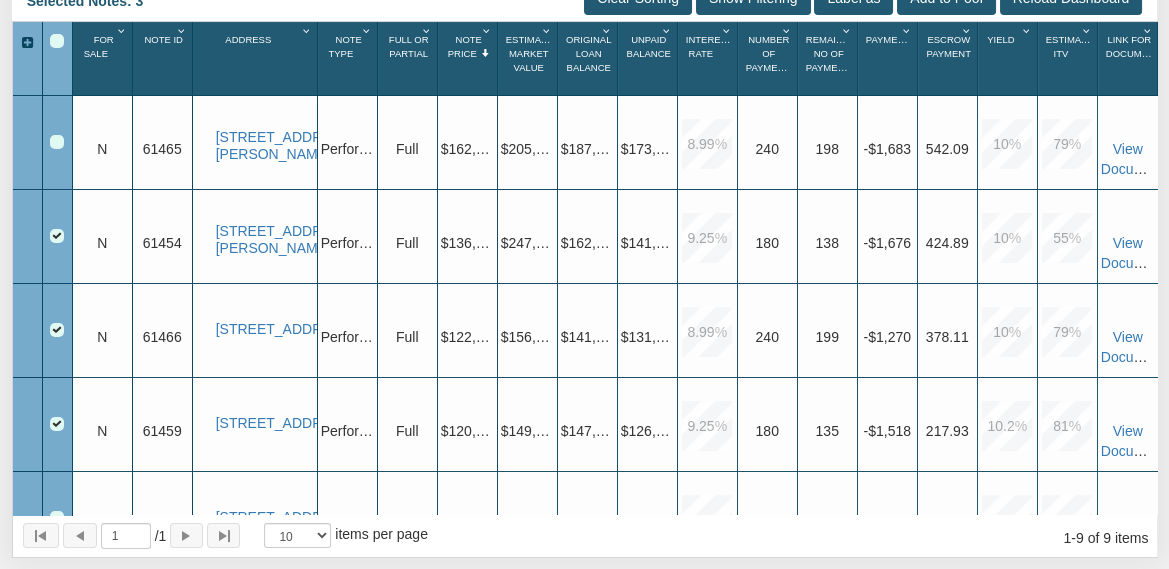 drag, startPoint x: 256, startPoint y: 311, endPoint x: 240, endPoint y: 41, distance: 270.47366 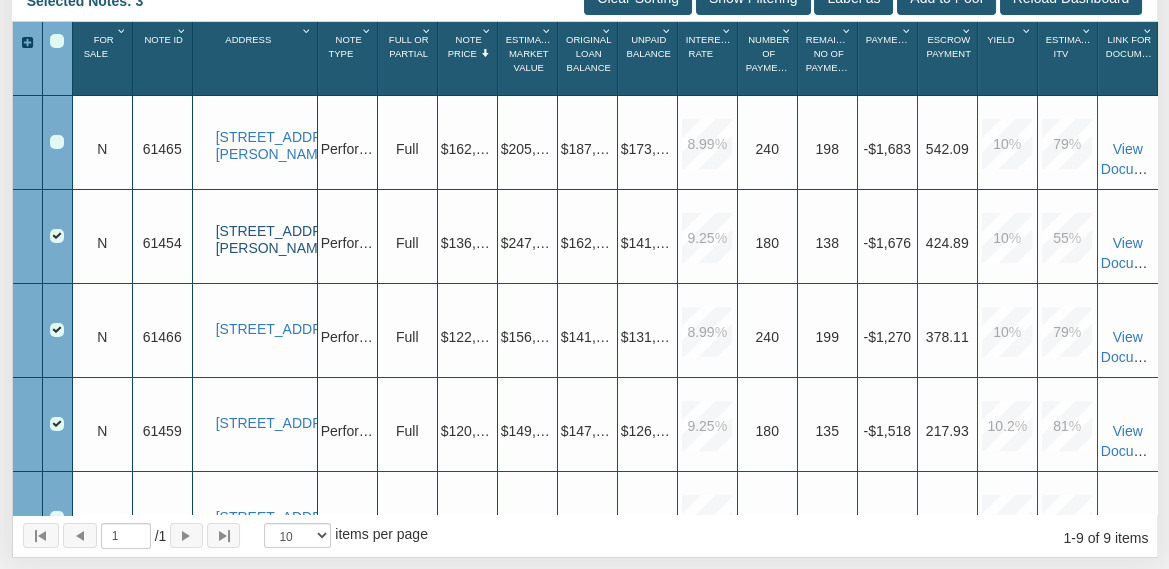 click on "[STREET_ADDRESS][PERSON_NAME]" at bounding box center (265, 240) 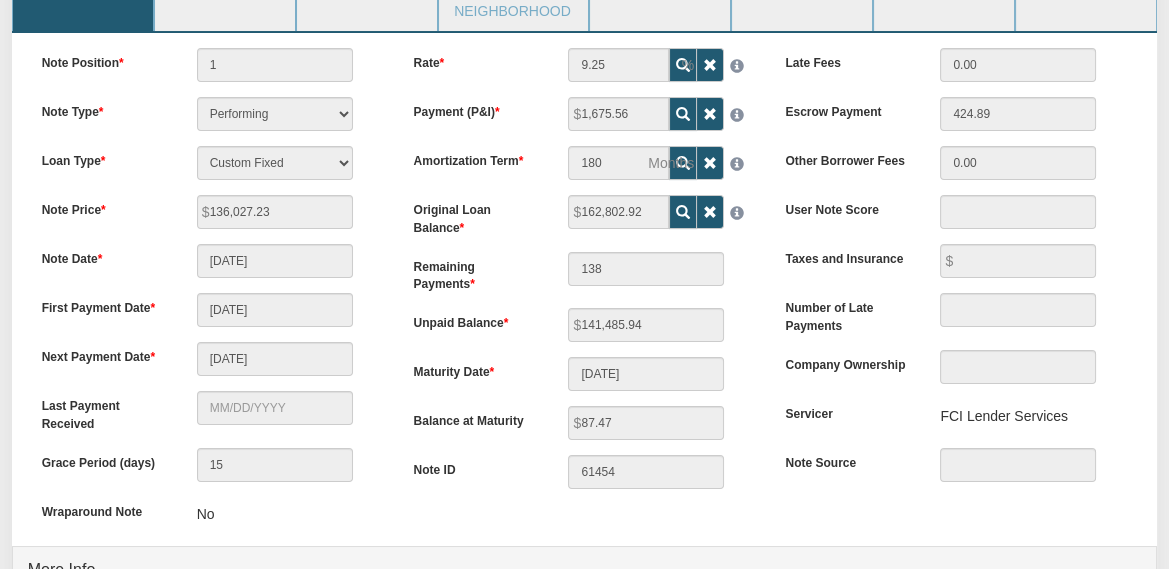 scroll, scrollTop: 197, scrollLeft: 0, axis: vertical 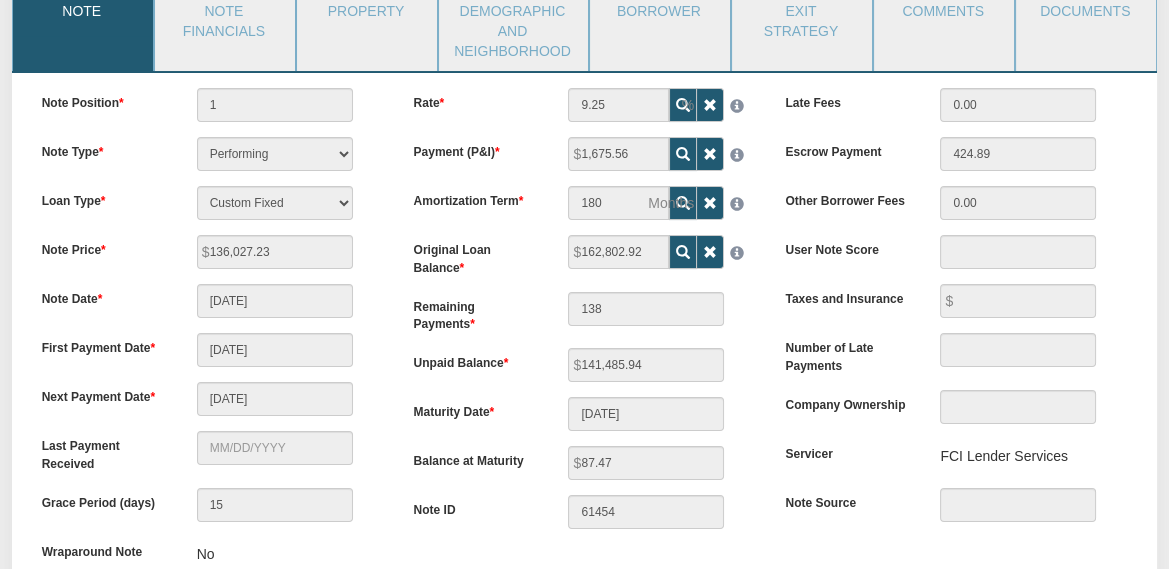 click on "User Note Score" at bounding box center (956, 252) 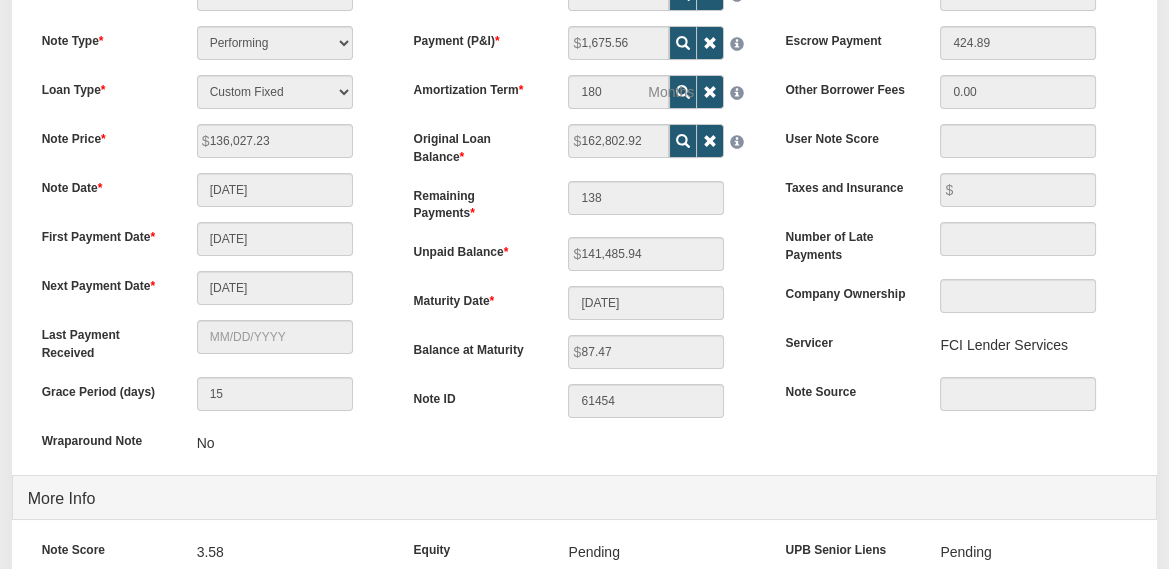 scroll, scrollTop: 317, scrollLeft: 0, axis: vertical 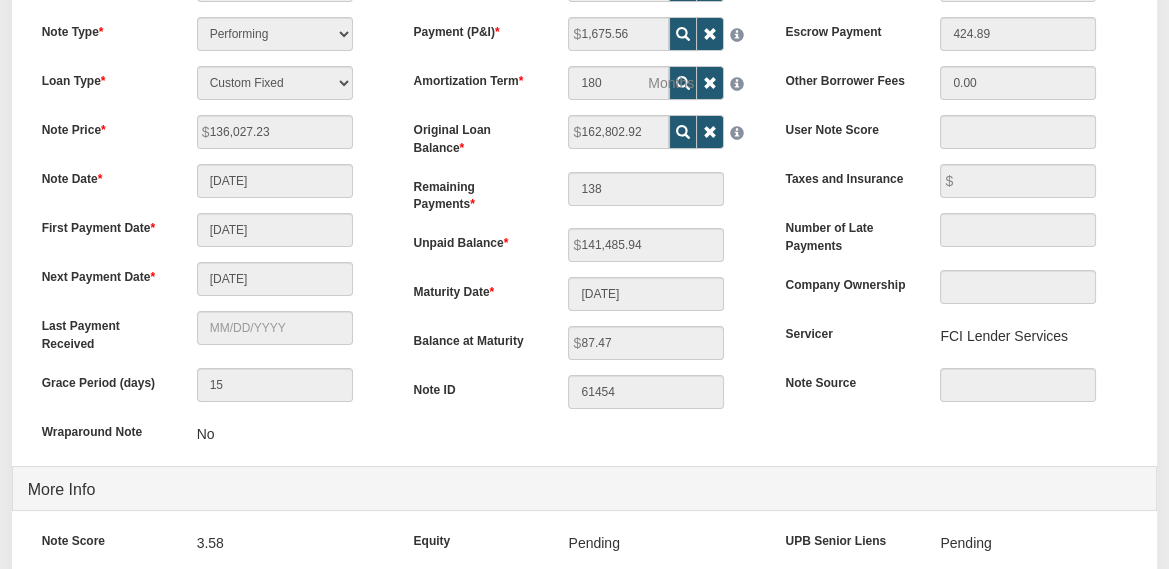 click on "Late Fees
0.00
Escrow Payment
424.89
Other Borrower Fees
0.00
User Note Score
Taxes and Insurance
Number of Late Payments" at bounding box center [956, 192] 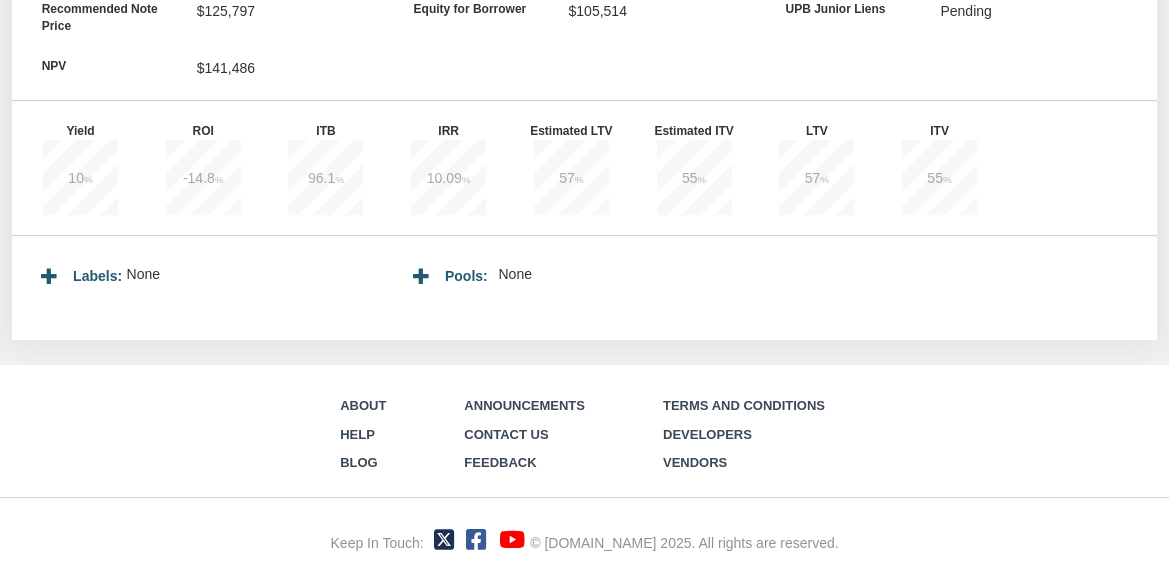 scroll, scrollTop: 968, scrollLeft: 0, axis: vertical 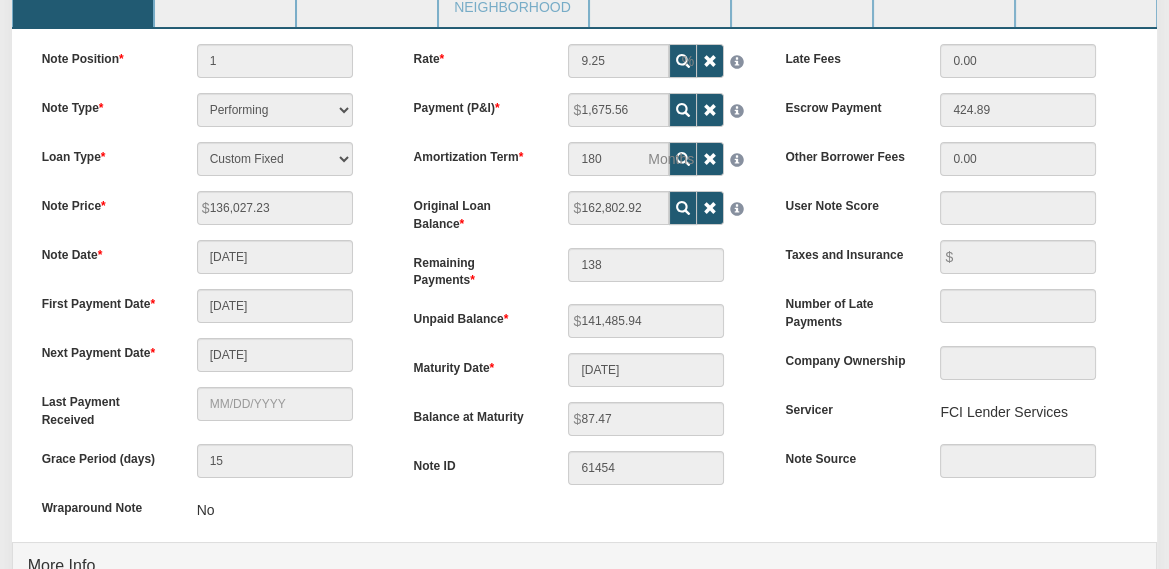 click at bounding box center [683, 61] 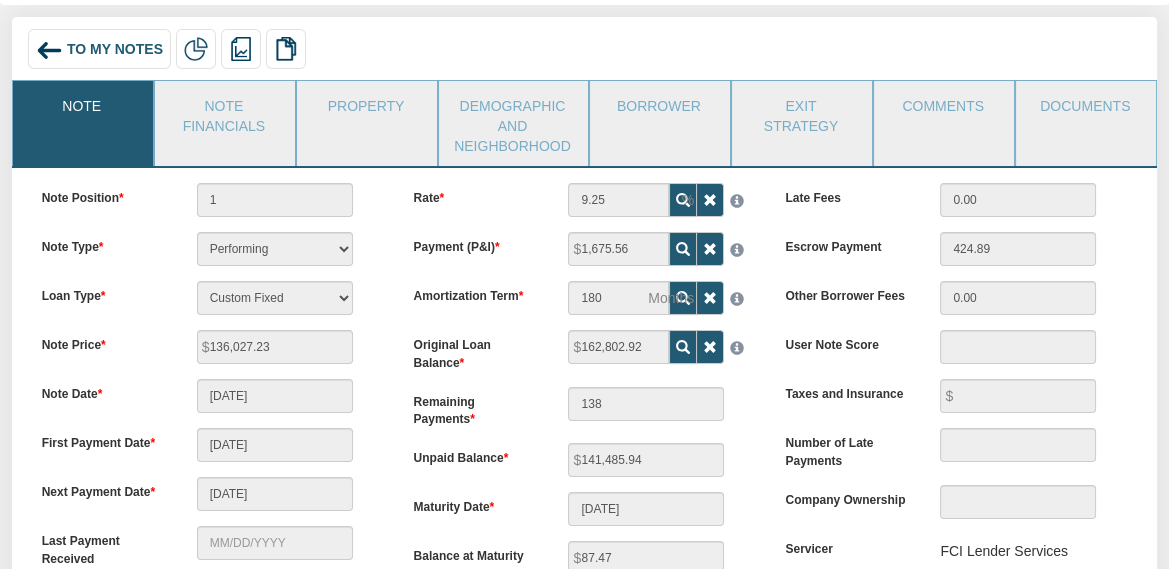 scroll, scrollTop: 110, scrollLeft: 0, axis: vertical 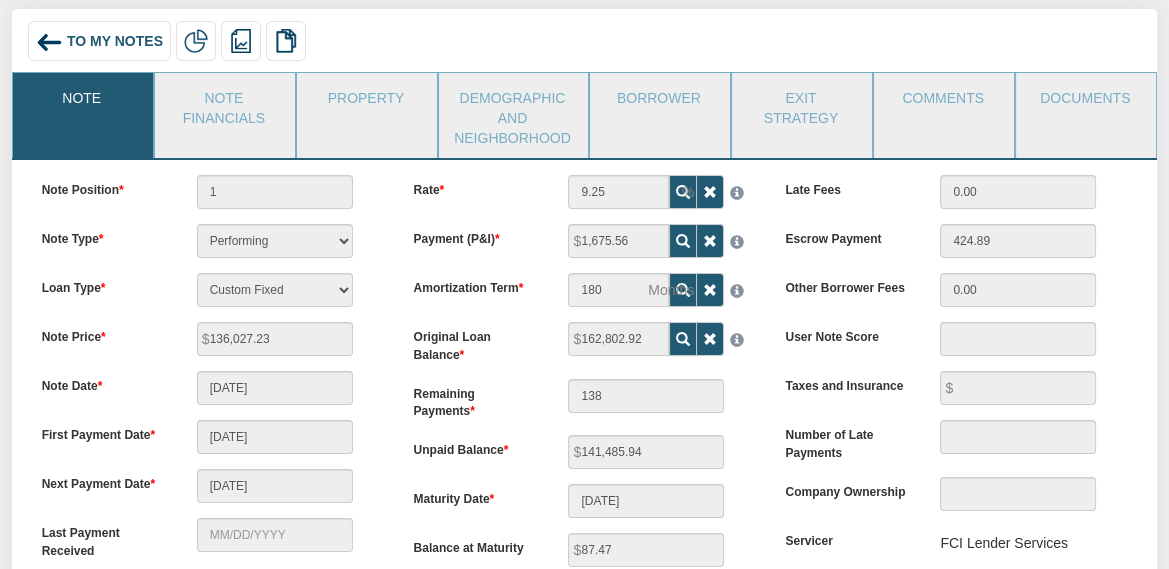 click on "To My Notes
Delete with property
Delete only note
Redeeming and Non-Redeeming
Summary Note" at bounding box center [584, 43] 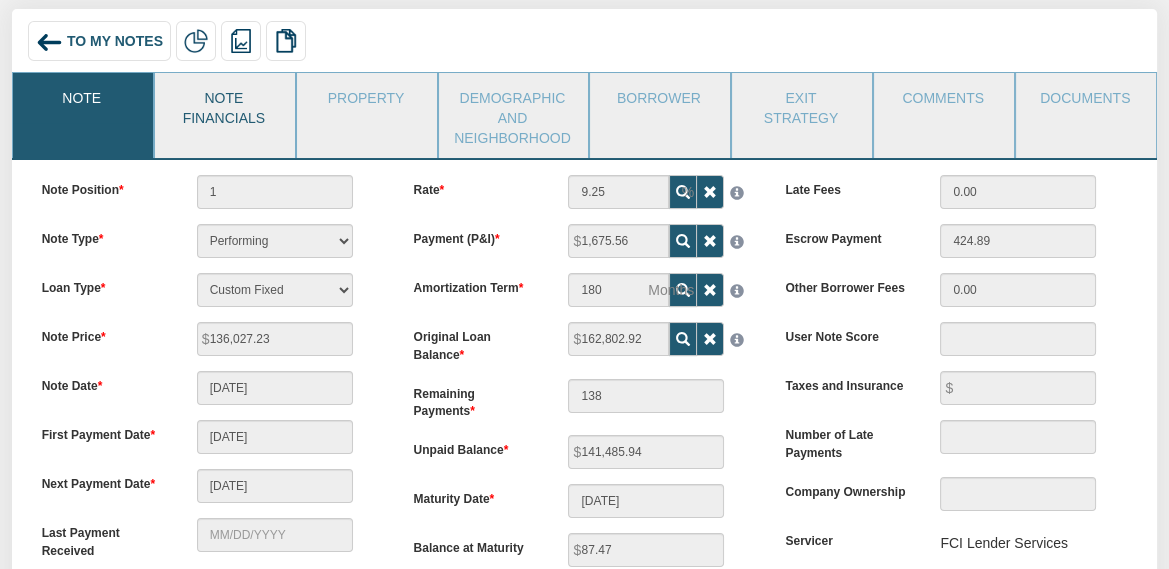 click on "Note Financials" at bounding box center [224, 105] 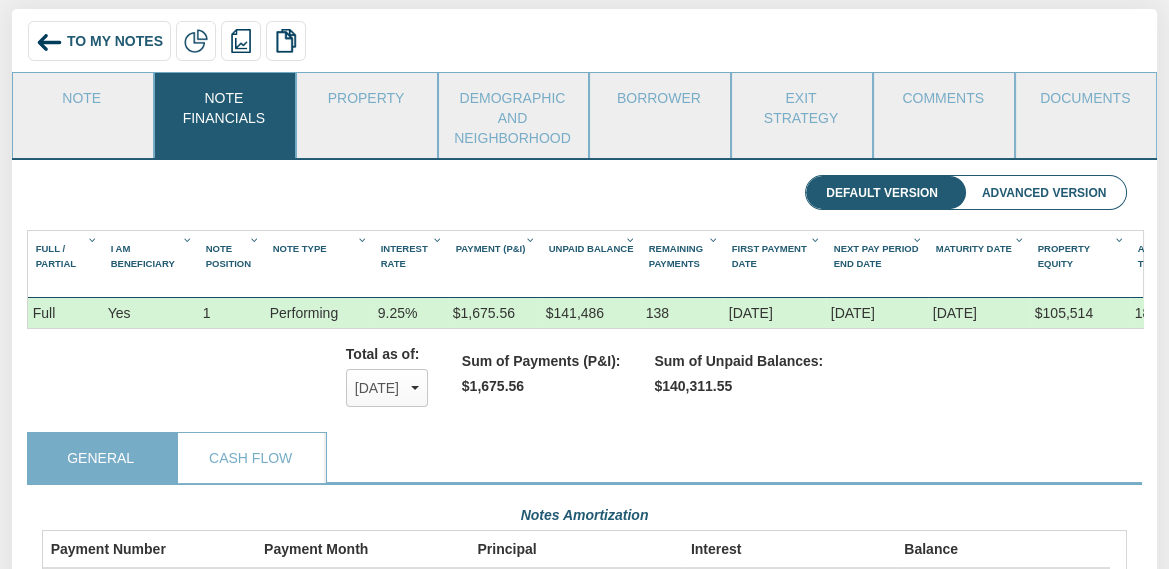 scroll, scrollTop: 999680, scrollLeft: 998914, axis: both 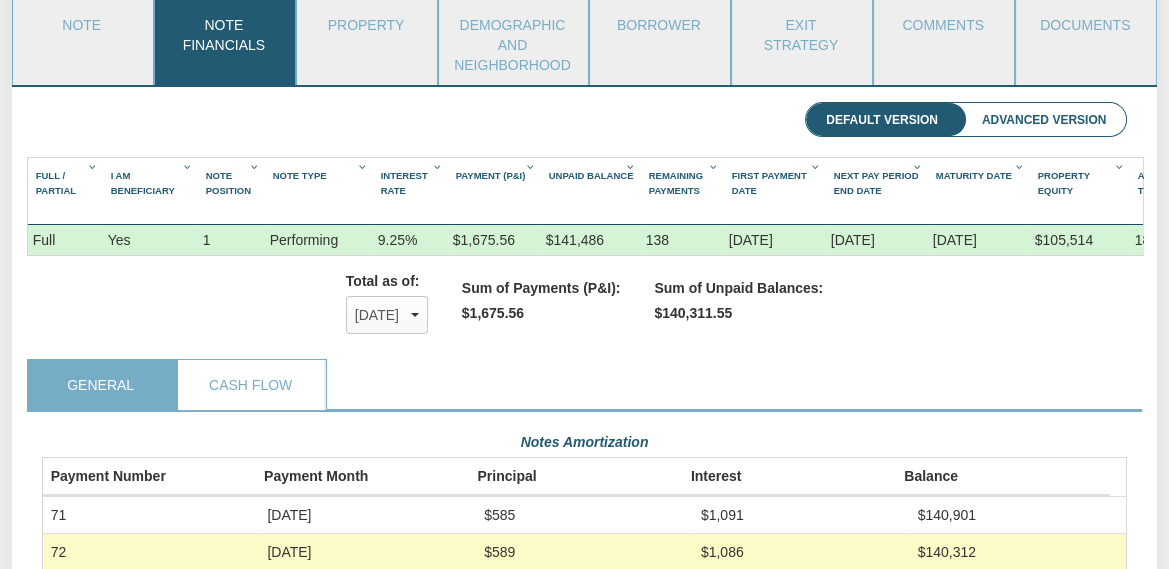 click on "General
Cash Flow" at bounding box center [585, 385] 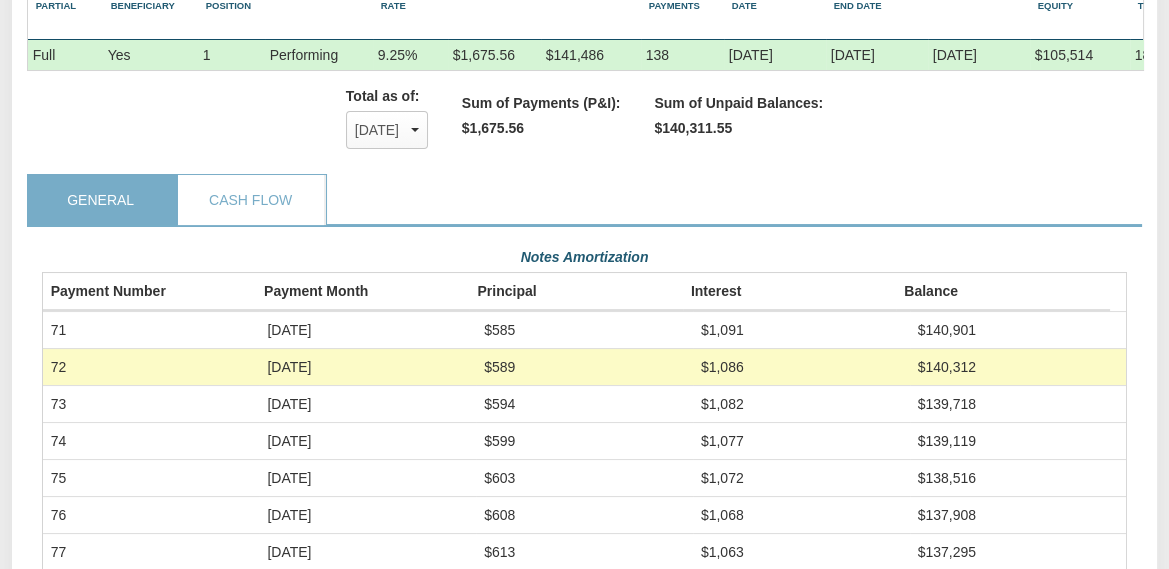scroll, scrollTop: 428, scrollLeft: 0, axis: vertical 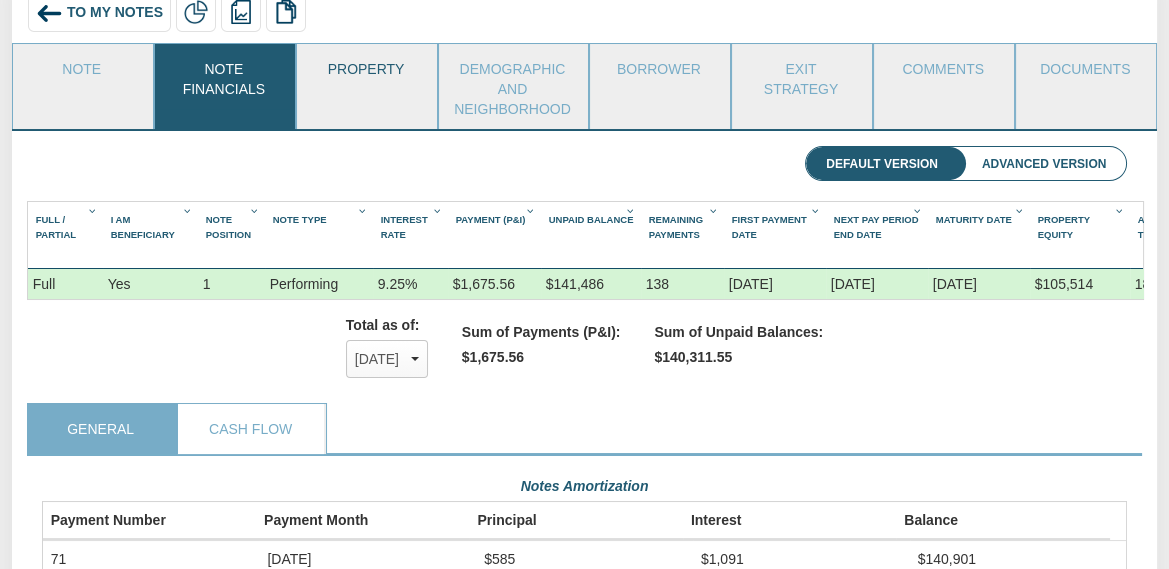 click on "Property" at bounding box center (366, 69) 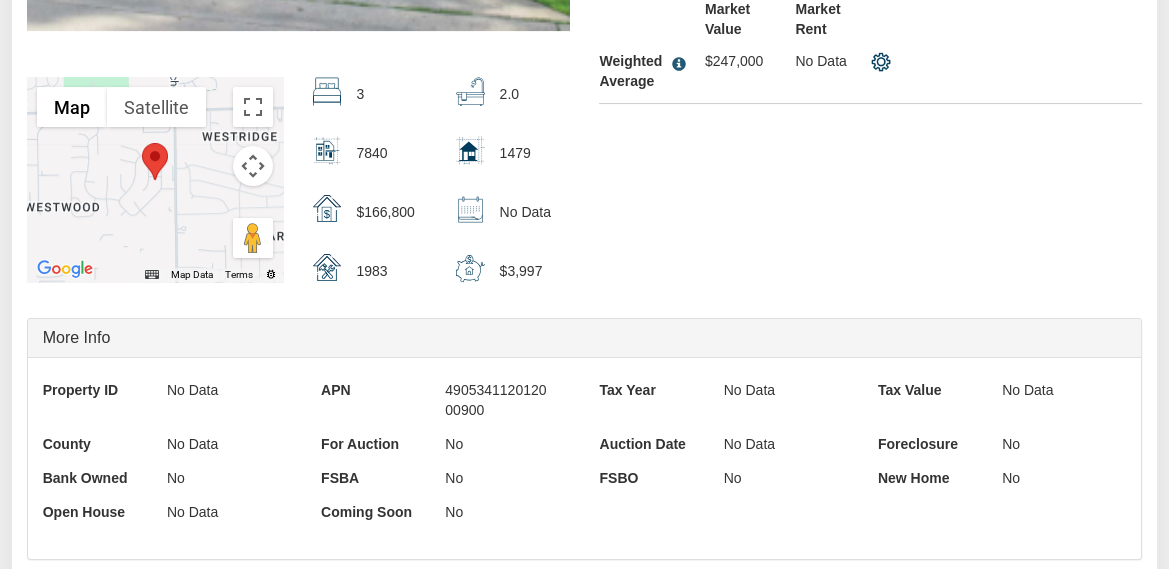 scroll, scrollTop: 614, scrollLeft: 0, axis: vertical 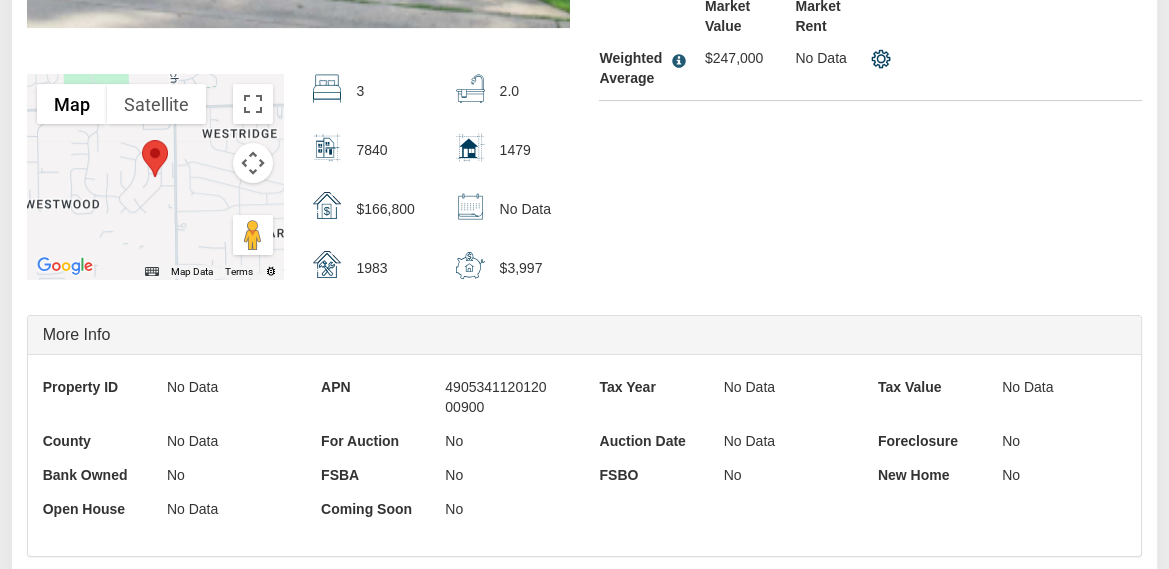 click at bounding box center (65, 266) 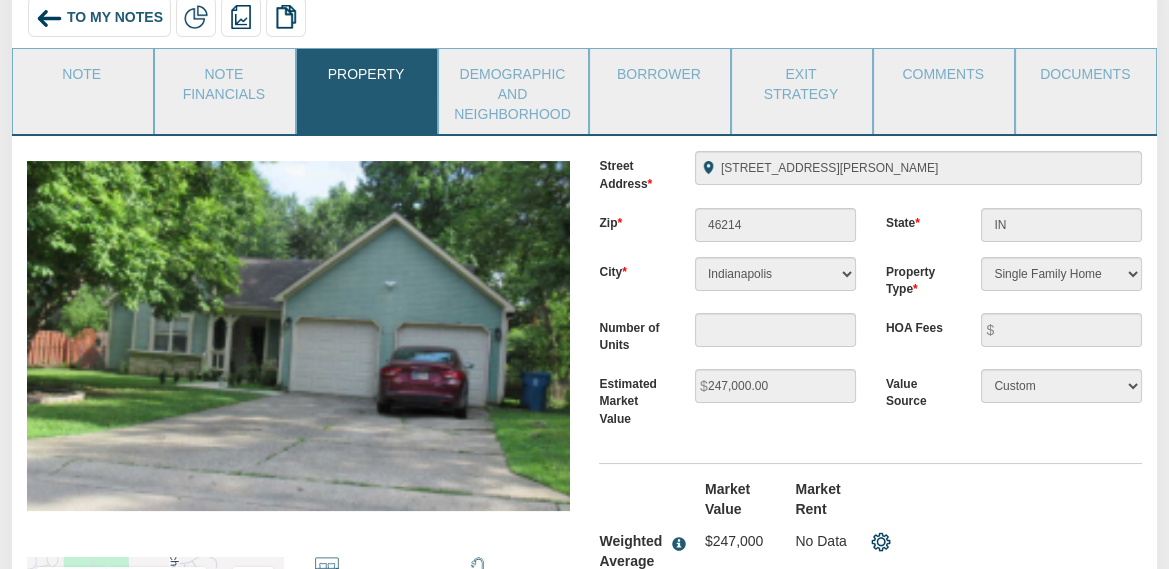 scroll, scrollTop: 118, scrollLeft: 0, axis: vertical 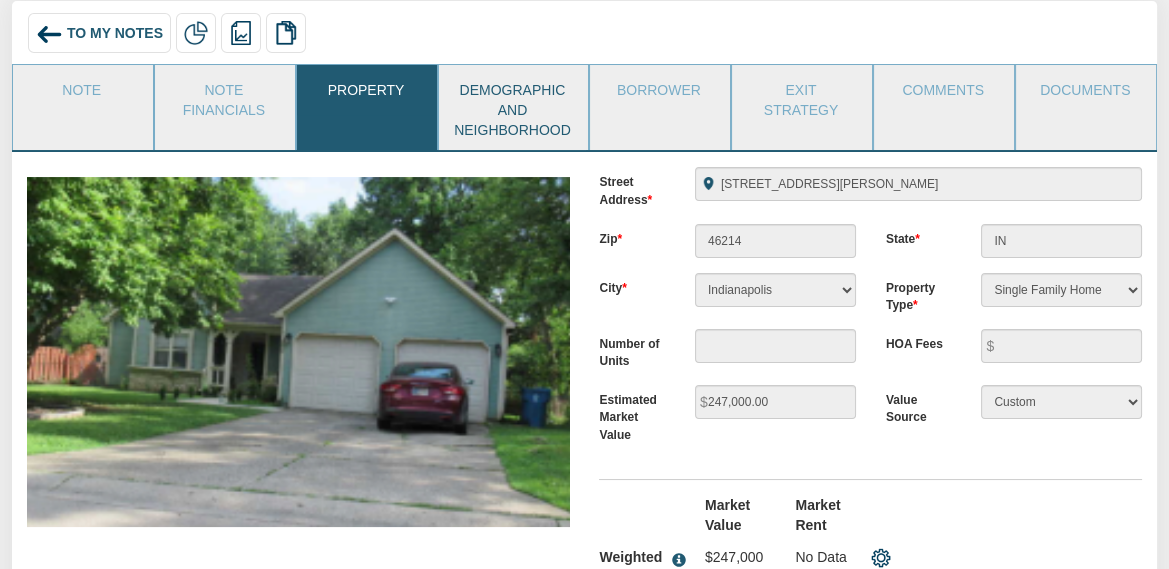 click on "Demographic and Neighborhood" at bounding box center (512, 107) 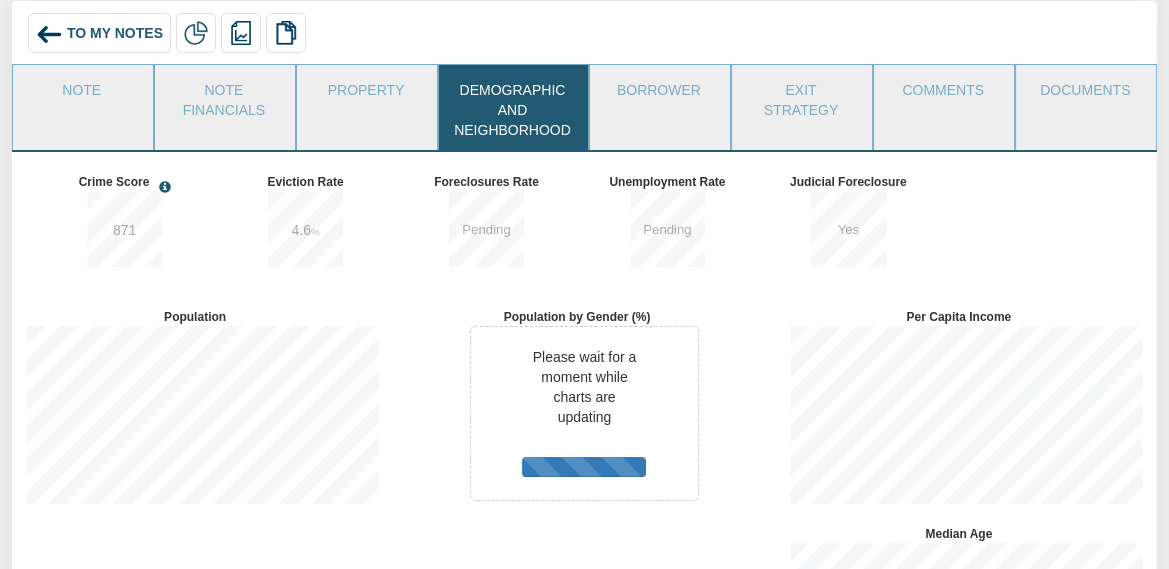 scroll, scrollTop: 999783, scrollLeft: 999618, axis: both 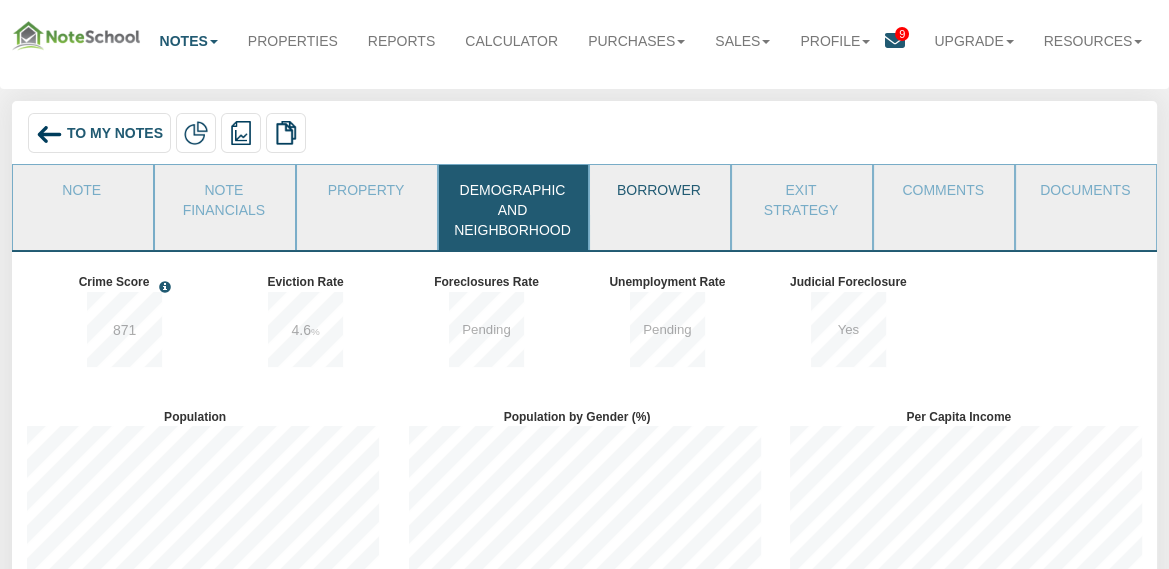 click on "Borrower" at bounding box center [659, 190] 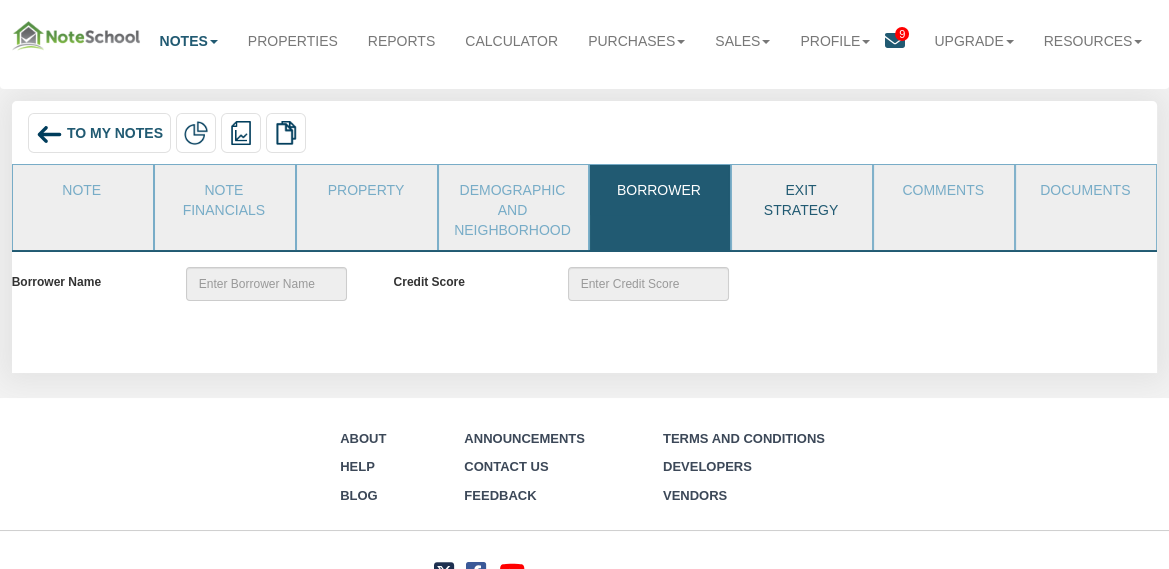 click on "Exit Strategy" at bounding box center (801, 197) 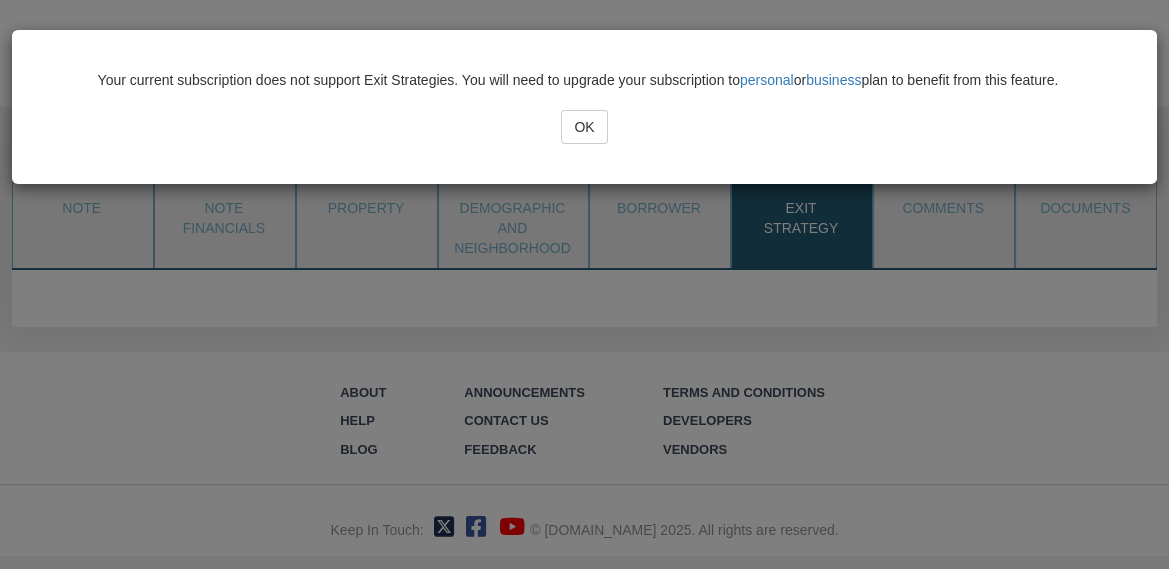 scroll, scrollTop: 0, scrollLeft: 0, axis: both 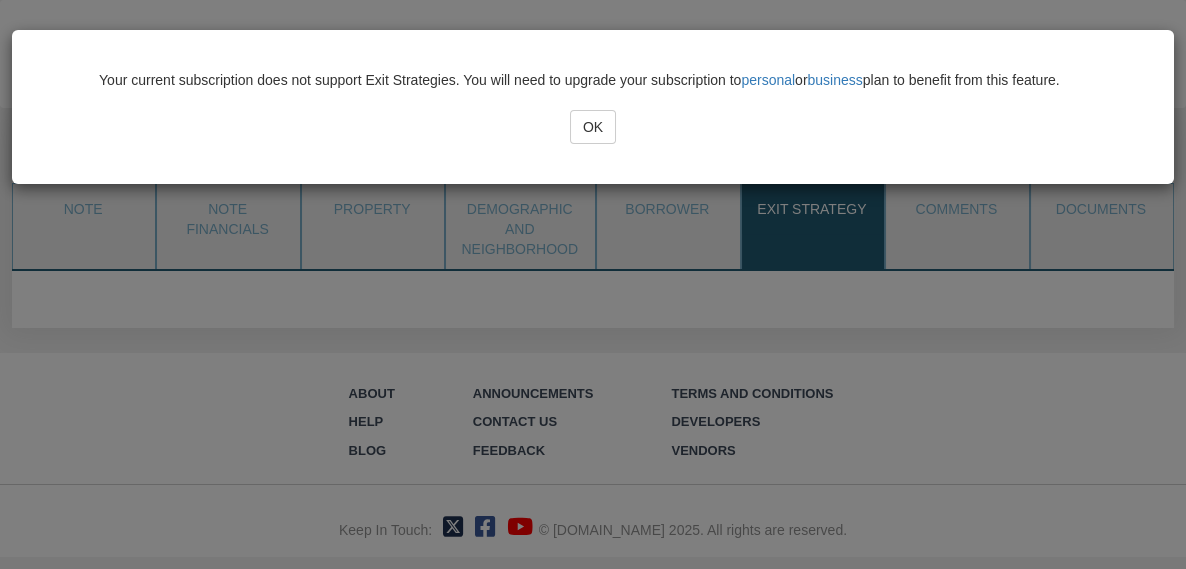 click on "OK" at bounding box center [593, 127] 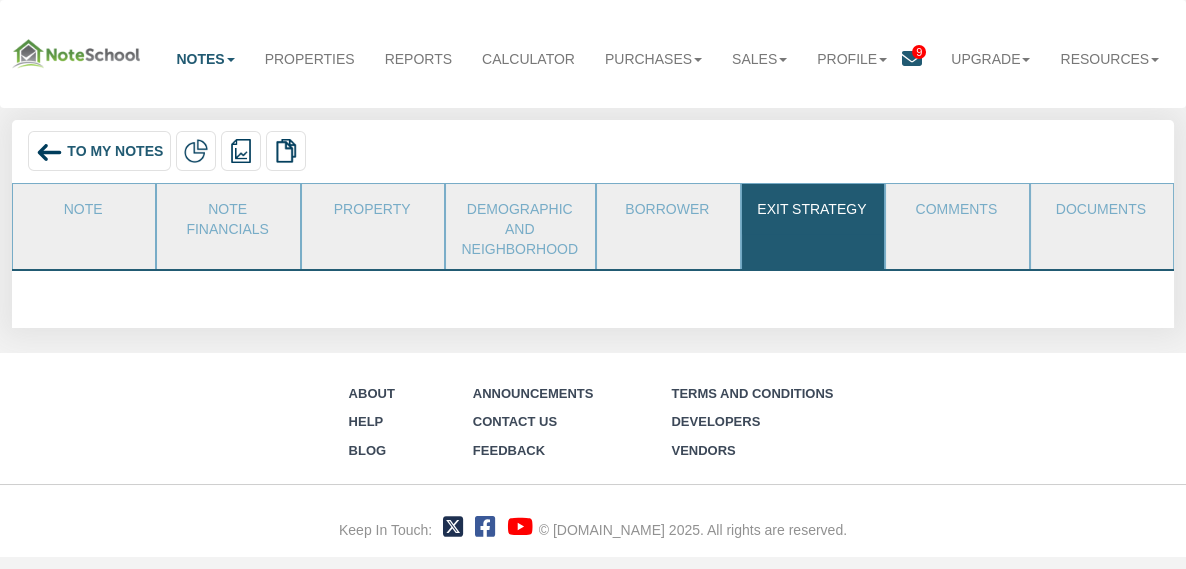 click on "Comments" at bounding box center [957, 226] 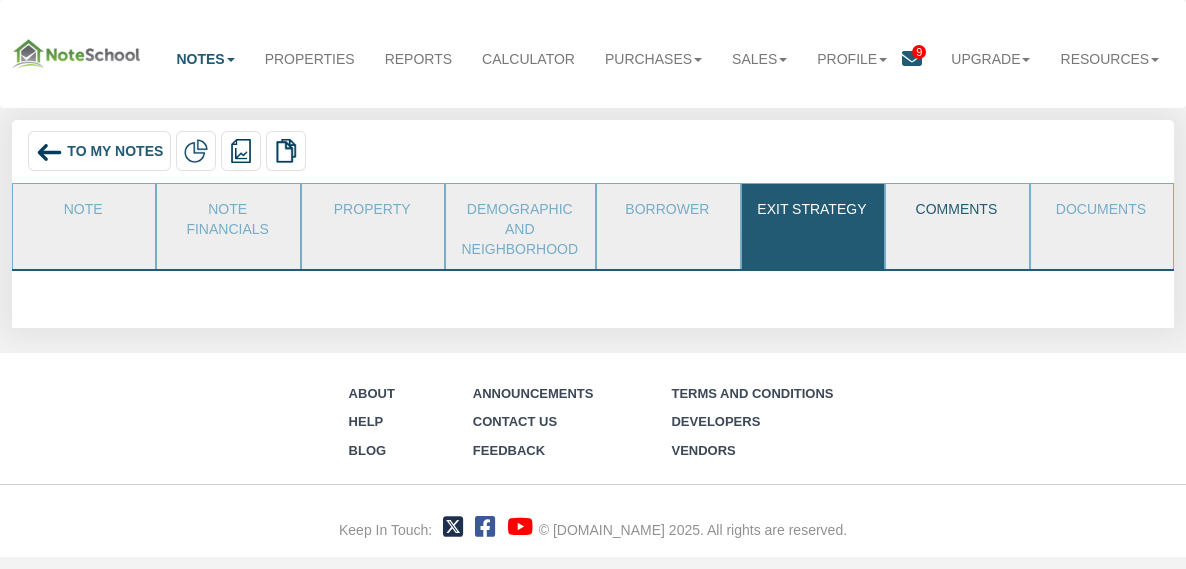 click on "Comments" at bounding box center [956, 209] 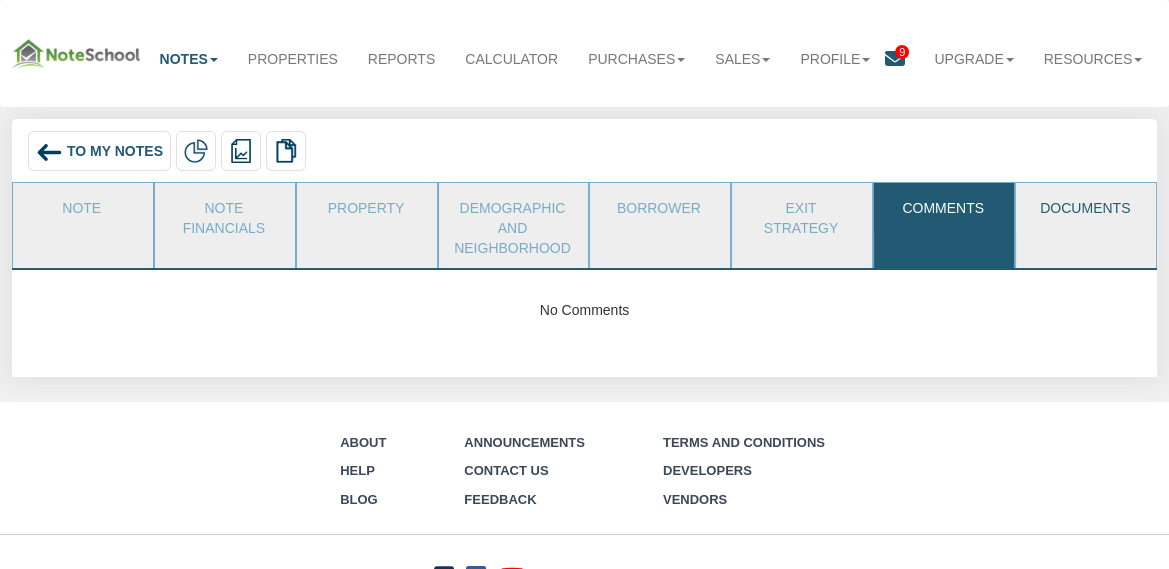 click on "Documents" at bounding box center [1085, 208] 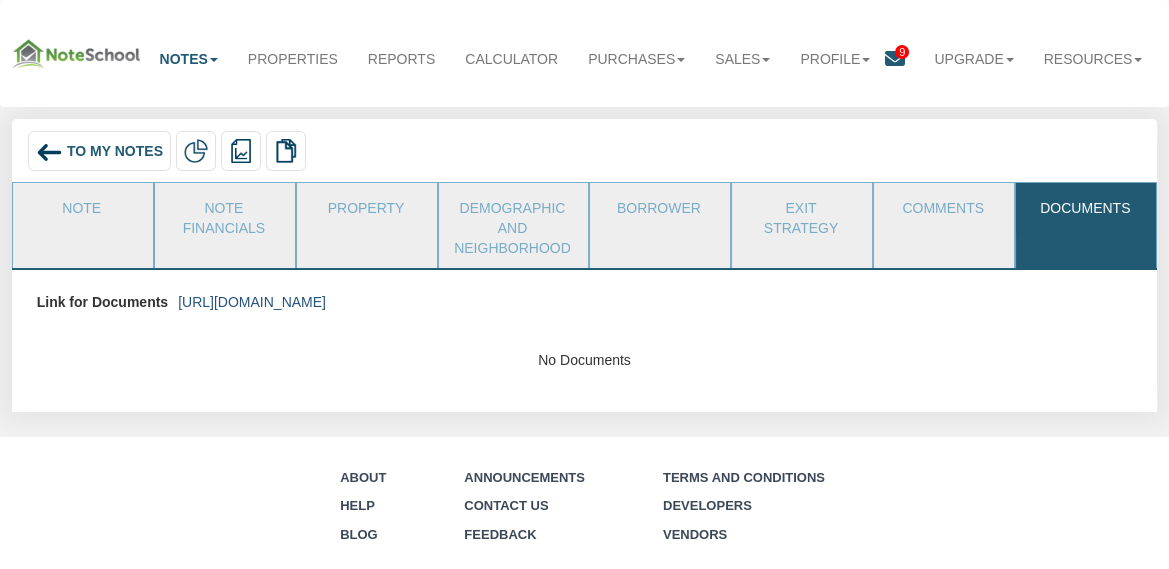 click on "https://colonialfundinggroup.sharepoint.com/:f:/s/operationsteam/EttPWWxtNStMmrpcPcyn1sYBZ5PZf5K9yKLXsESu6lzODA?e=CeamKE" at bounding box center (252, 302) 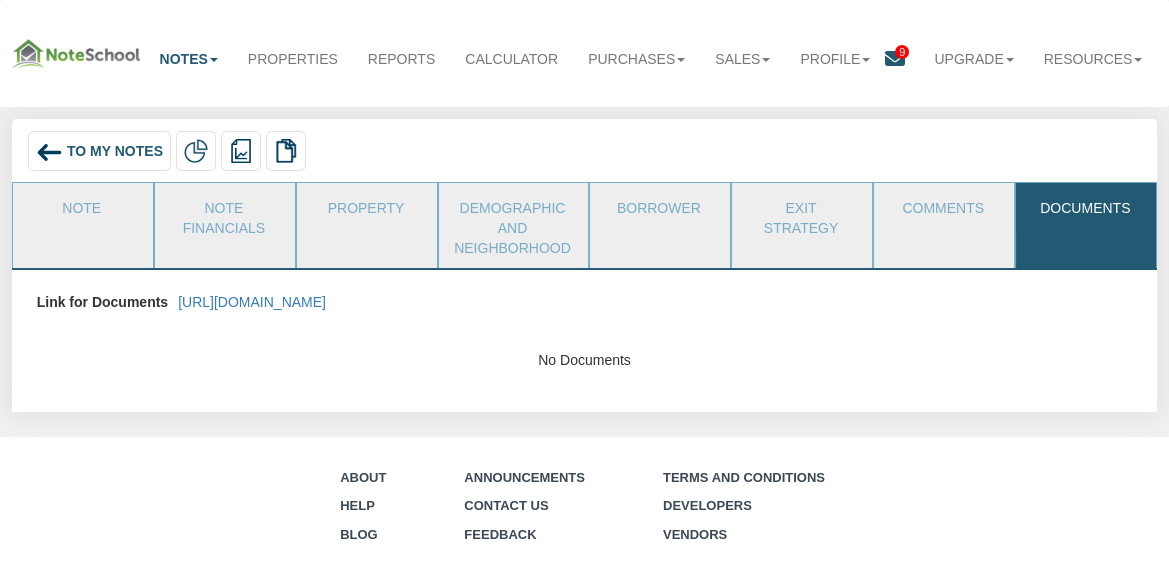 click on "To My Notes" at bounding box center [99, 151] 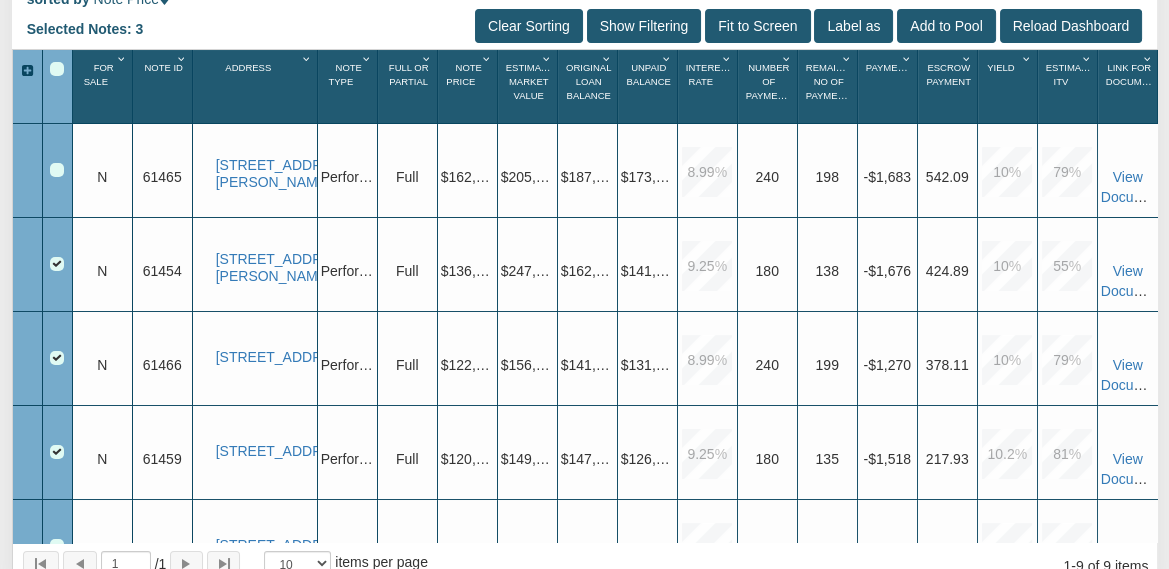 scroll, scrollTop: 335, scrollLeft: 0, axis: vertical 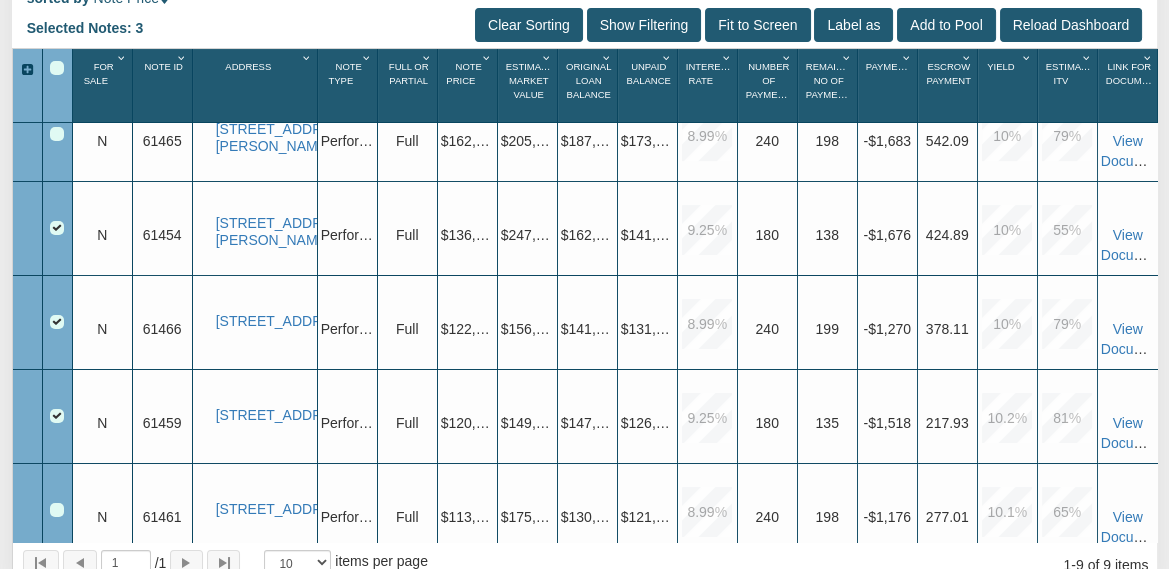 click at bounding box center (57, 322) 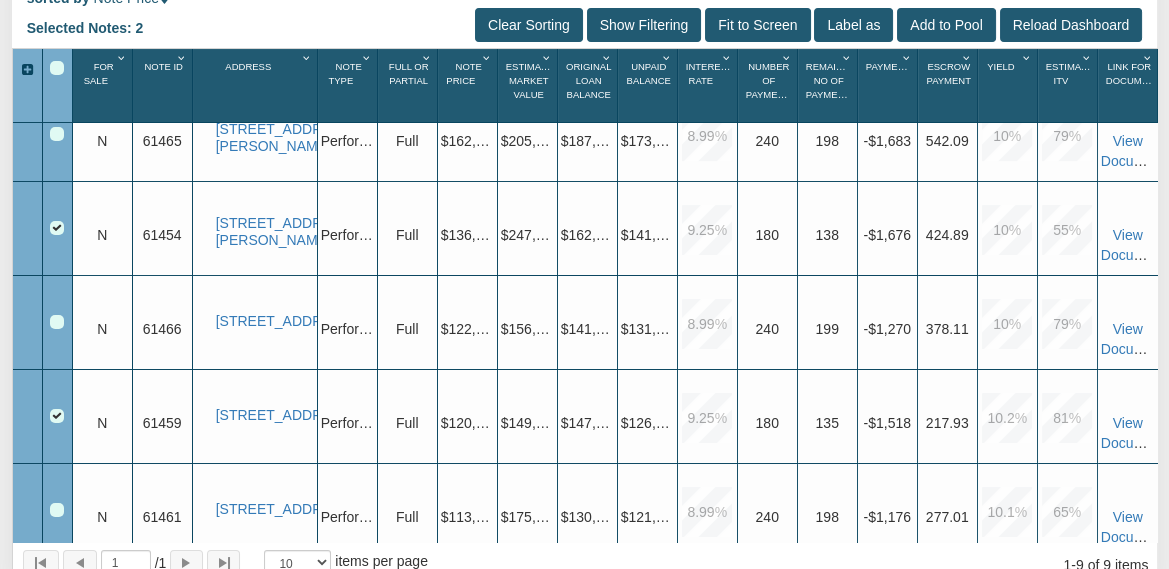 scroll, scrollTop: 130, scrollLeft: 0, axis: vertical 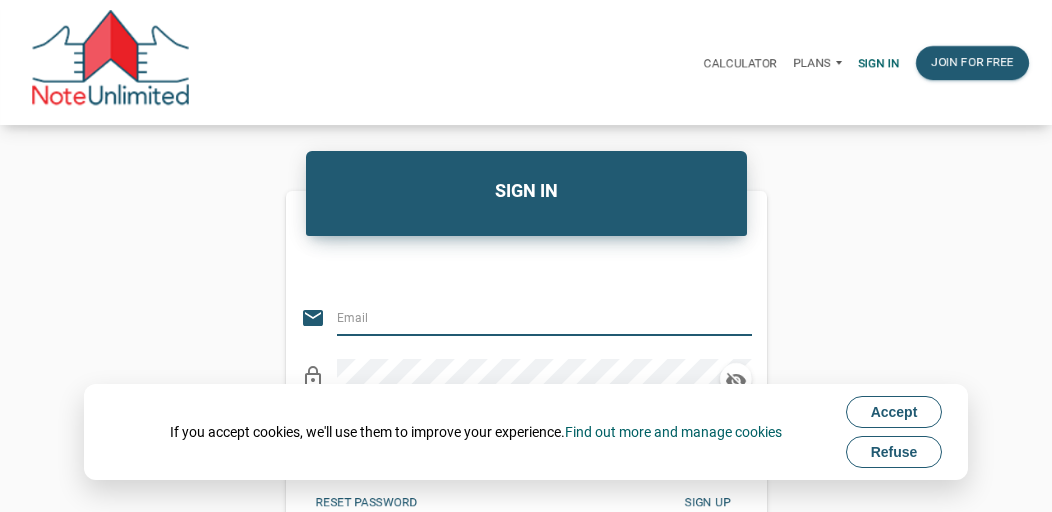 type on "[EMAIL_ADDRESS][DOMAIN_NAME]" 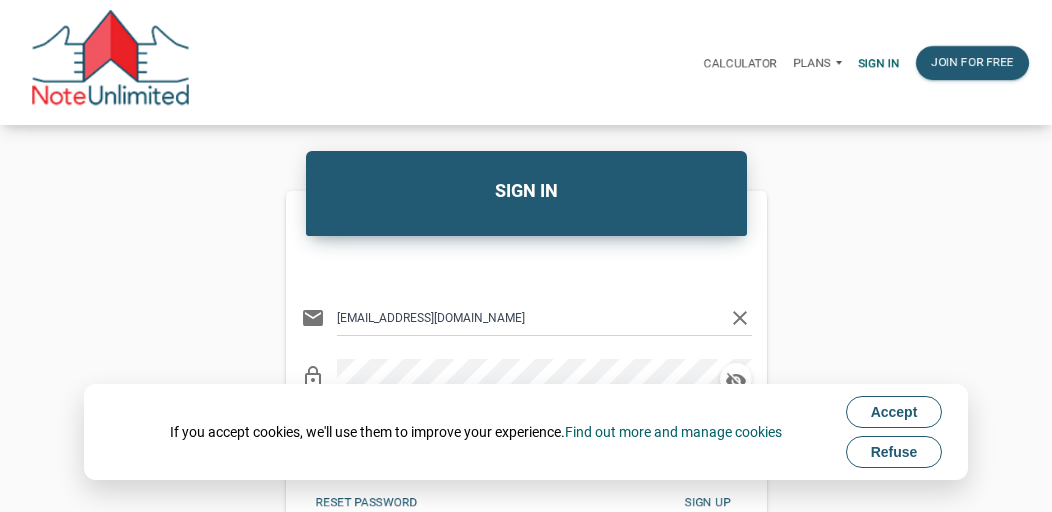 click on "SIGN IN" at bounding box center (526, 190) 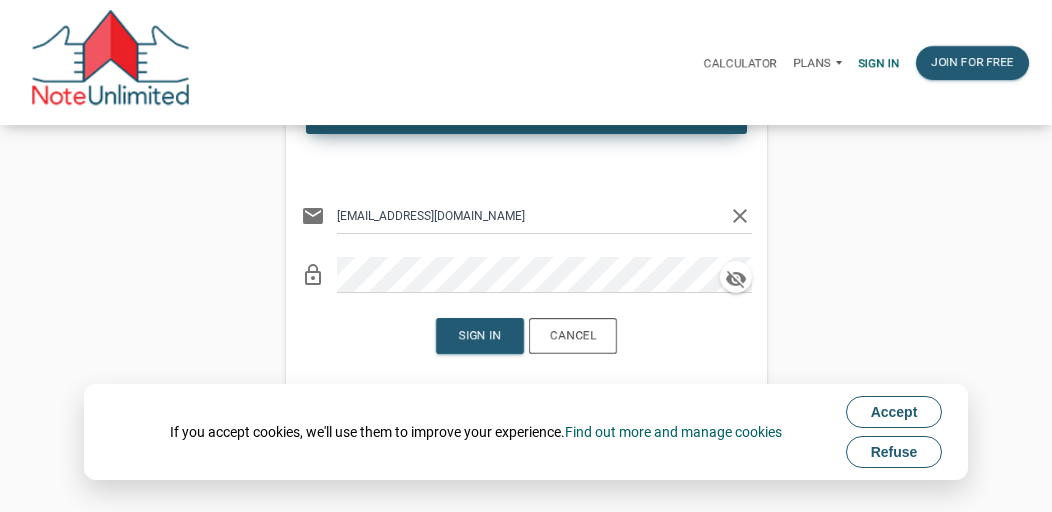 scroll, scrollTop: 139, scrollLeft: 0, axis: vertical 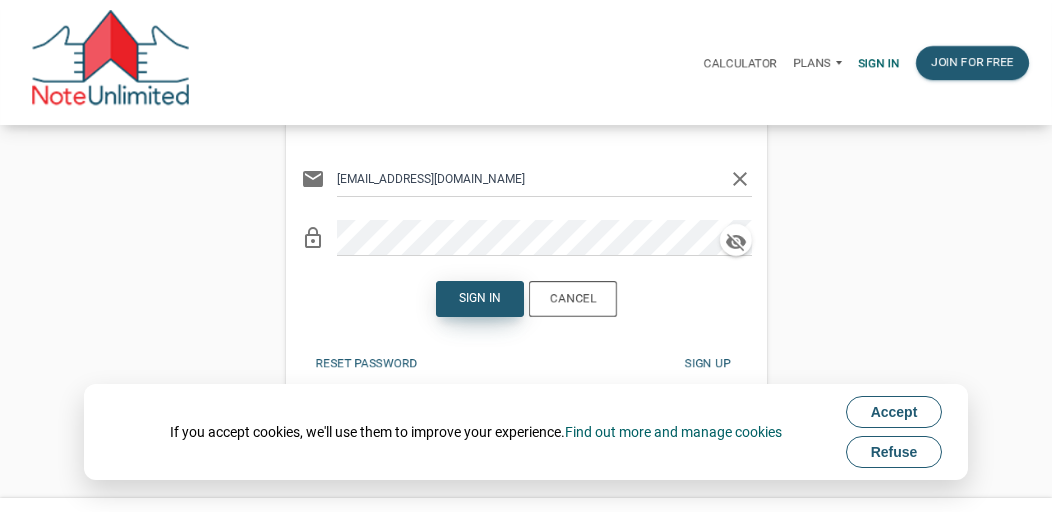 click on "Sign in" at bounding box center [480, 299] 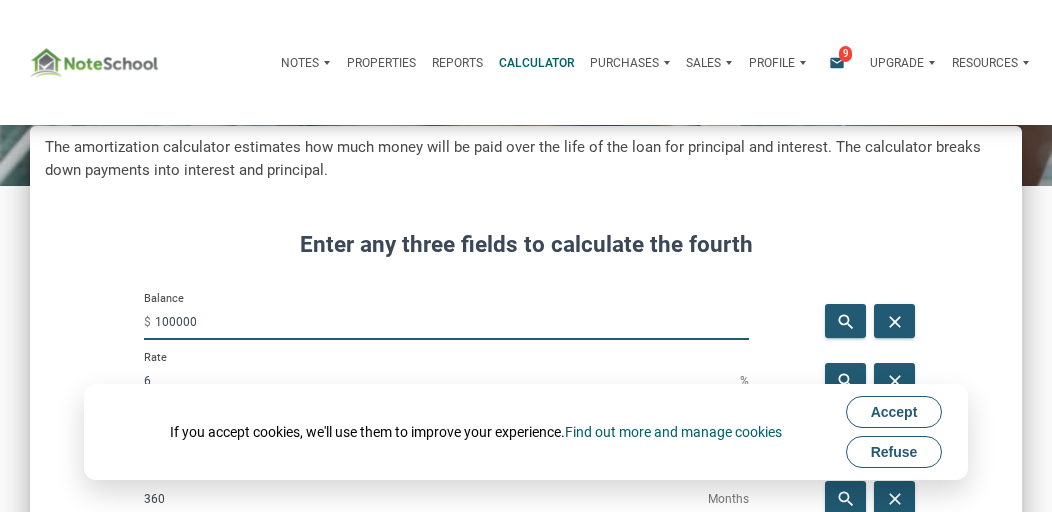 scroll, scrollTop: 0, scrollLeft: 0, axis: both 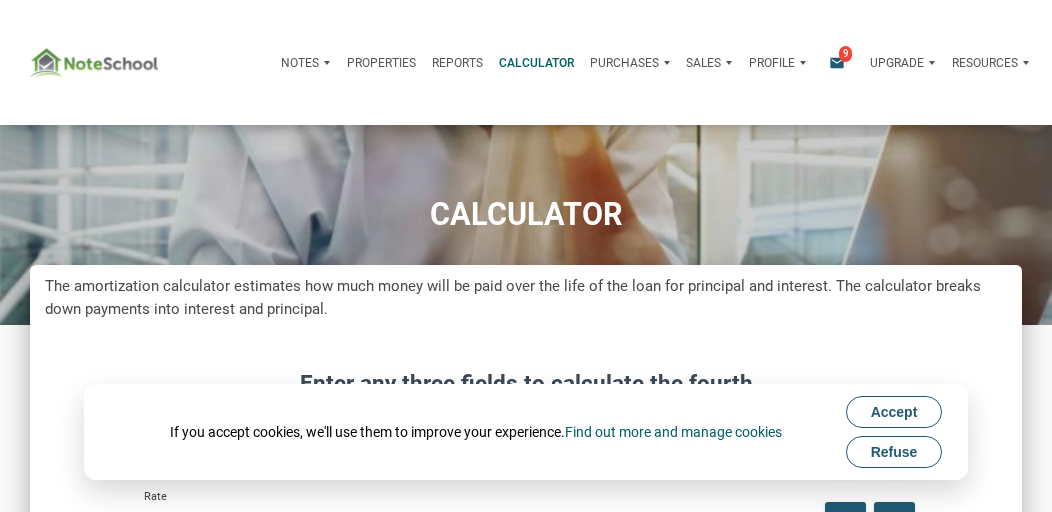click on "Notes    Dashboard   Transactions  Properties   Reports   Calculator   Purchases   Offers  Orders  Sales   Offers  Orders  Profile    Settings  Logout  Notifications   email   9     Upgrade    Personal Business Resources    Download notes template csv   Download NOD template csv file   Download notes payments template csv file   Download properties template csv" at bounding box center (533, 62) 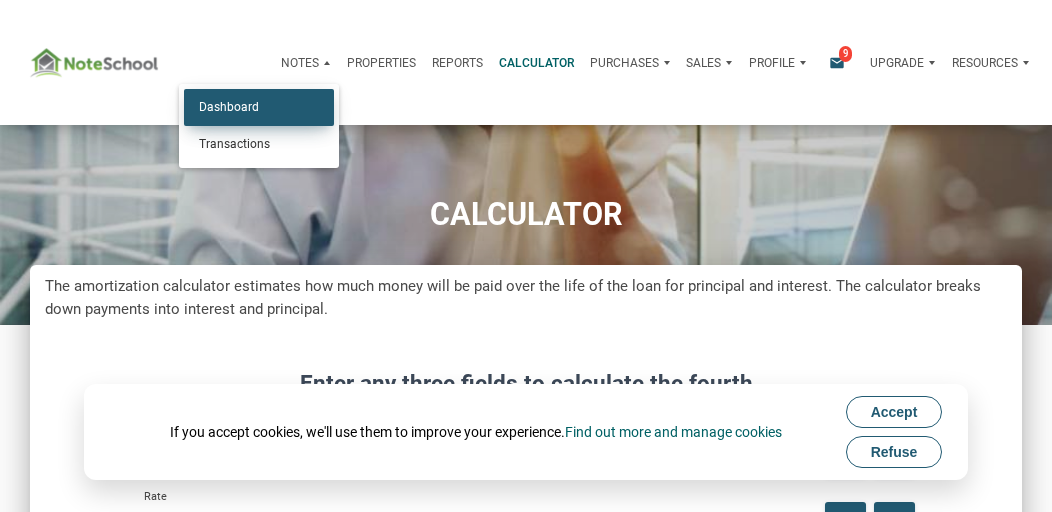 click on "Dashboard" at bounding box center (259, 107) 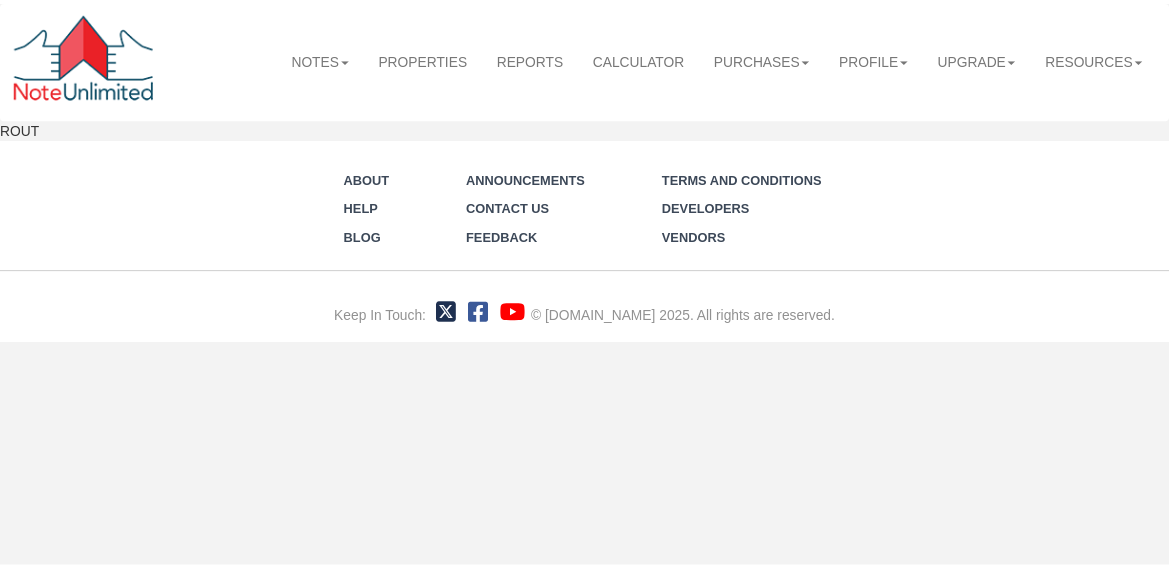 scroll, scrollTop: 0, scrollLeft: 0, axis: both 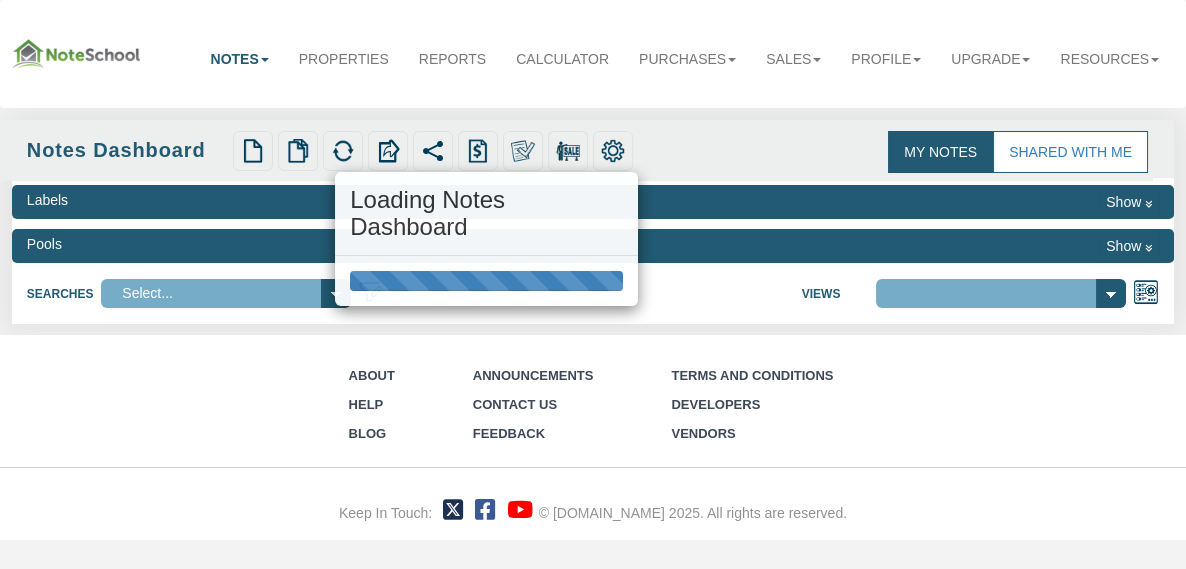 select on "316" 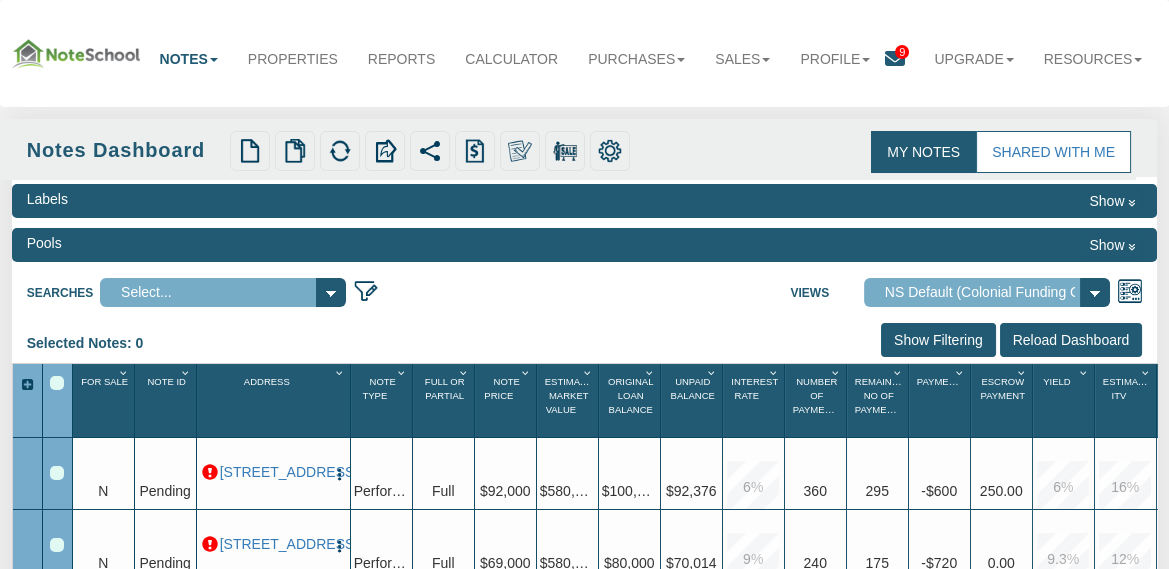 click on "Notes
Dashboard
Transactions
Properties
Reports
Calculator
Purchases
Offers
Orders
Sales  Offers Orders" at bounding box center (585, 54) 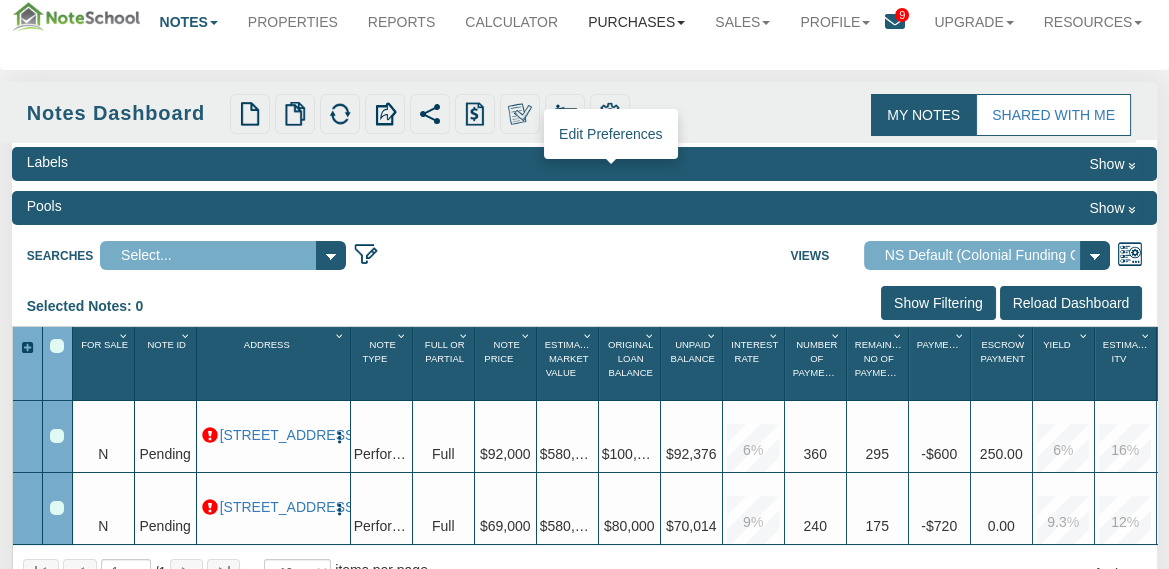 scroll, scrollTop: 34, scrollLeft: 0, axis: vertical 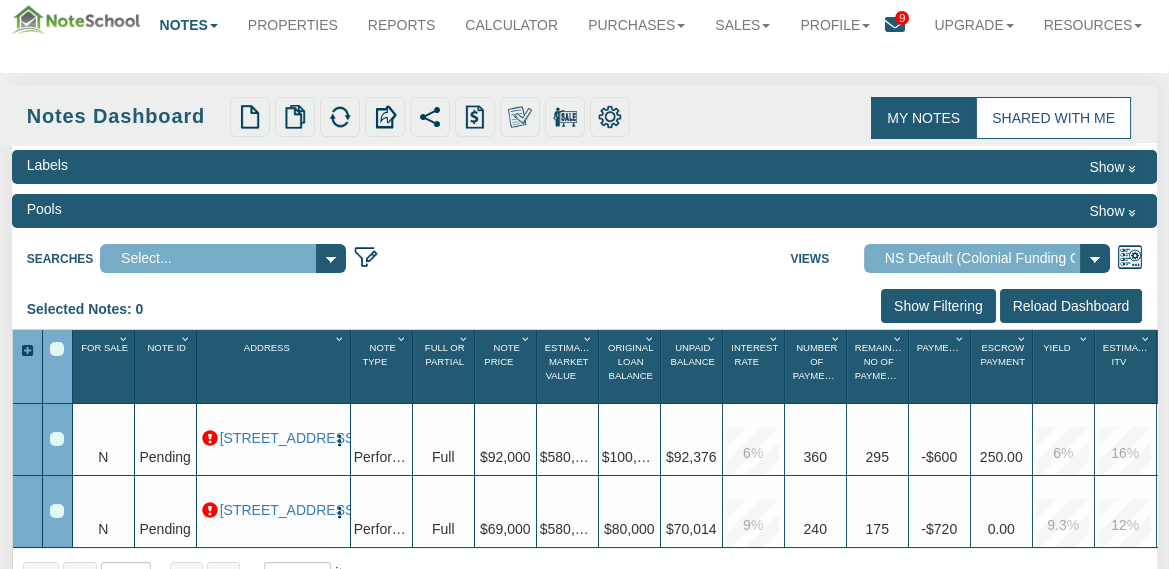 click on "Shared with Me" at bounding box center (1053, 118) 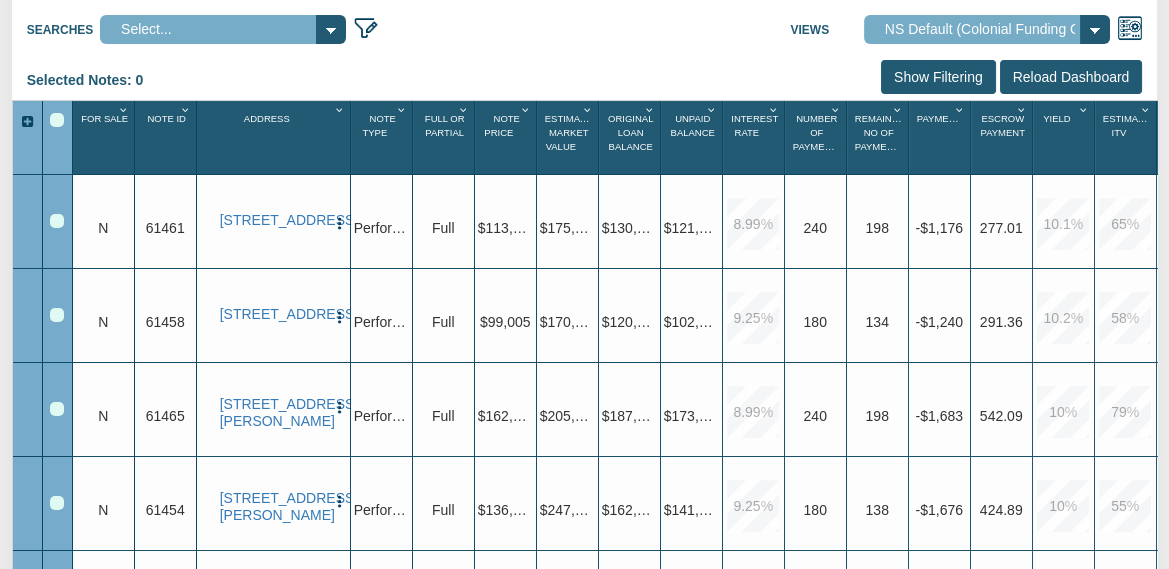 scroll, scrollTop: 268, scrollLeft: 0, axis: vertical 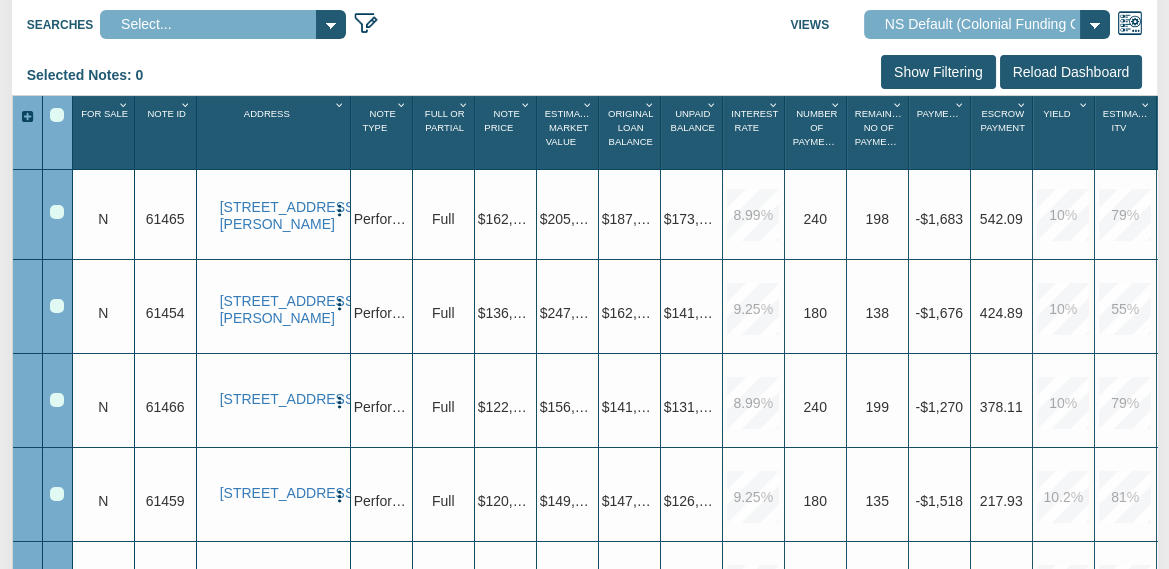click at bounding box center [57, 306] 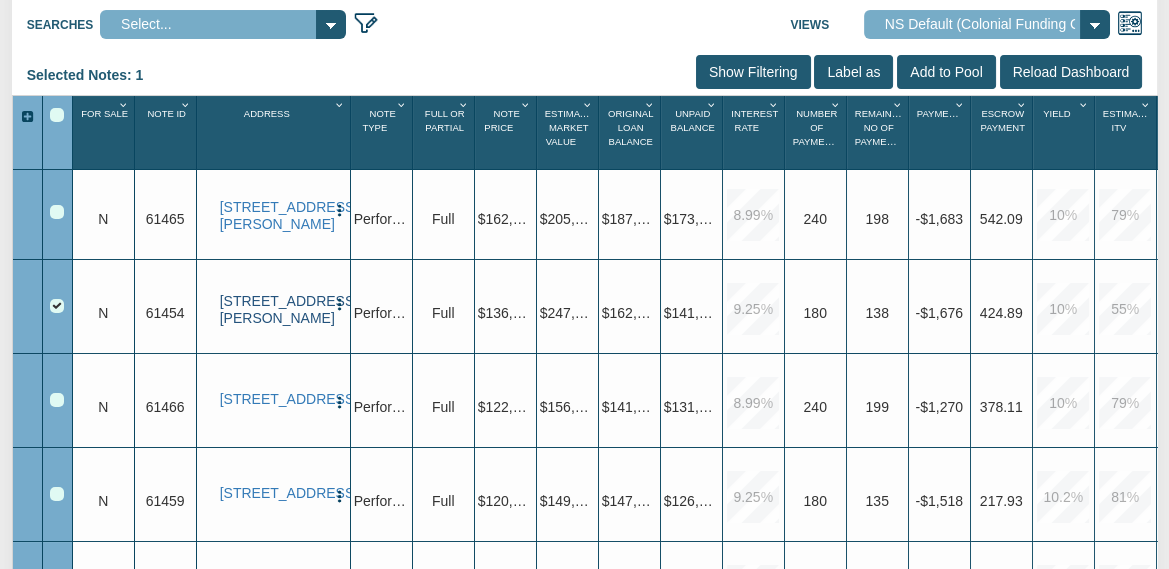 click on "[STREET_ADDRESS][PERSON_NAME]" at bounding box center (273, 310) 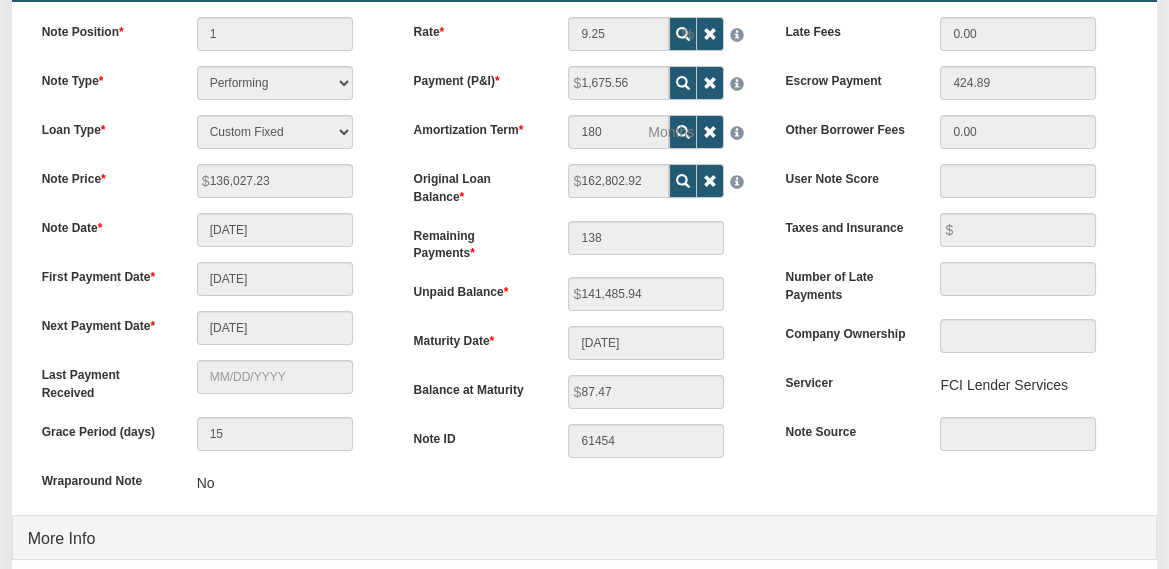 scroll, scrollTop: 0, scrollLeft: 0, axis: both 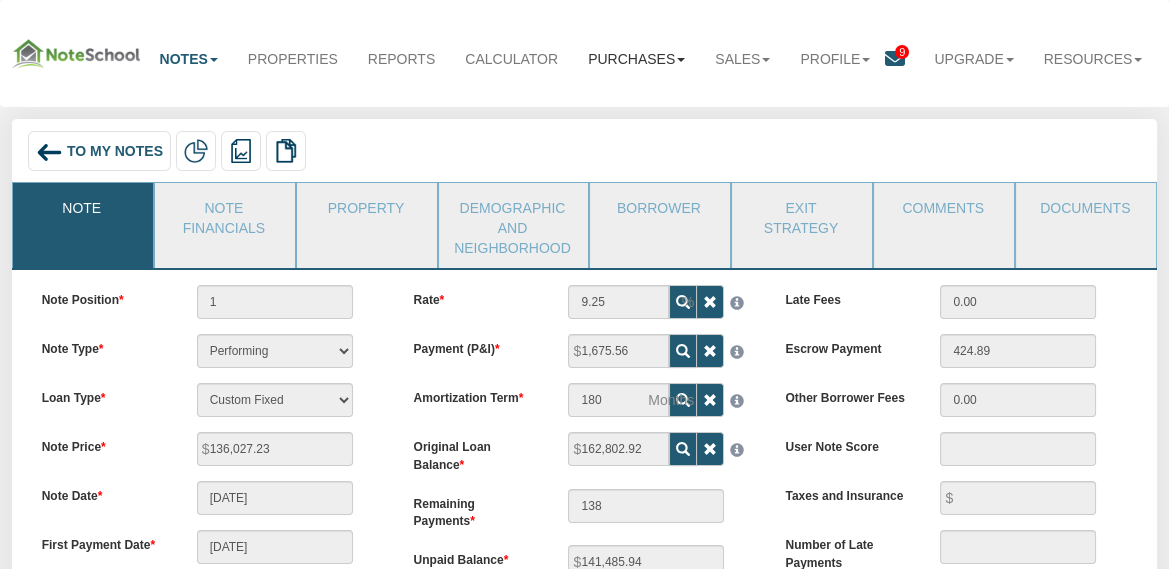 click on "Purchases" at bounding box center (636, 59) 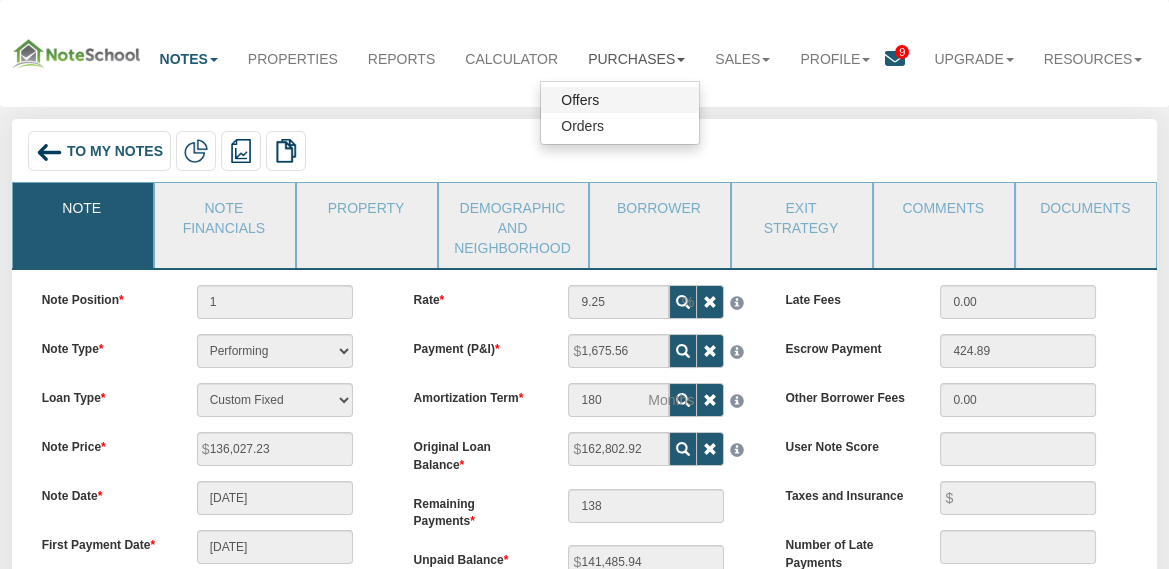 click on "Offers" at bounding box center [620, 100] 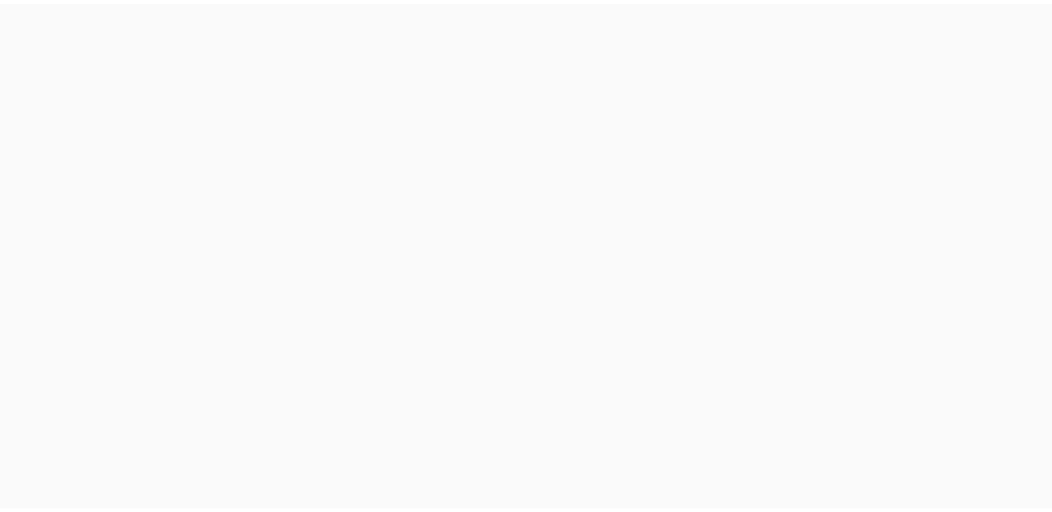 scroll, scrollTop: 0, scrollLeft: 0, axis: both 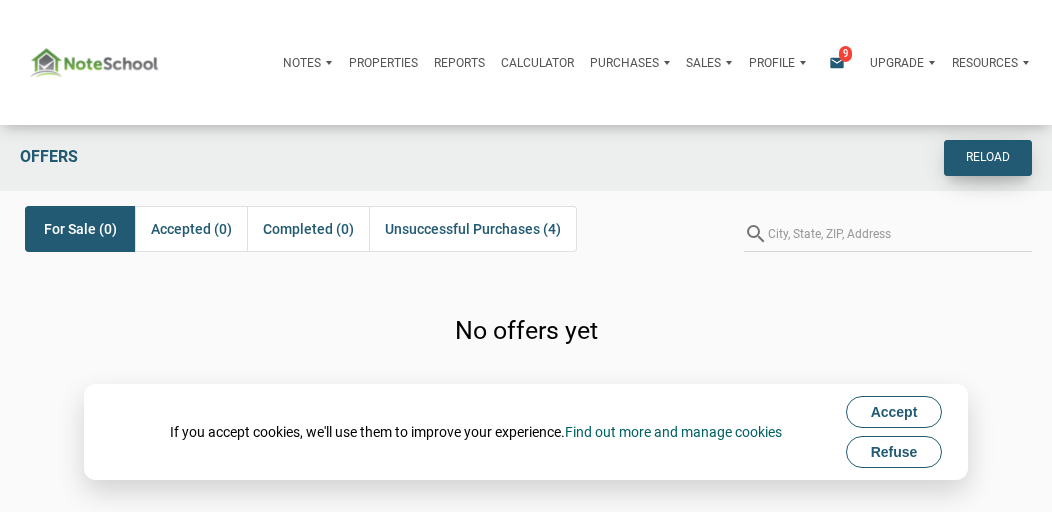 click on "Reload" at bounding box center [988, 158] 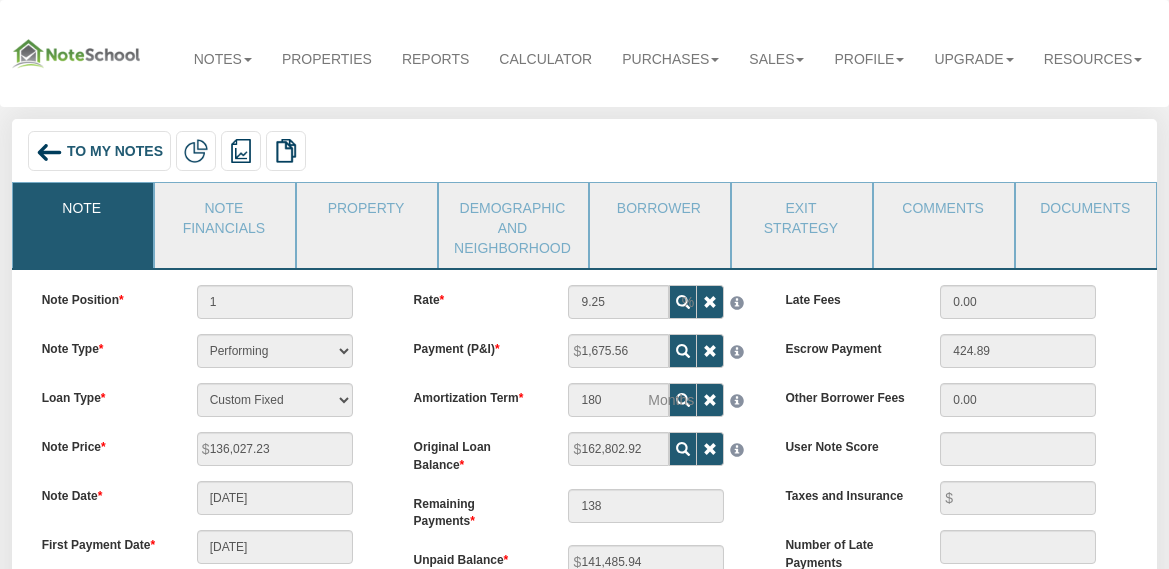 scroll, scrollTop: 0, scrollLeft: 0, axis: both 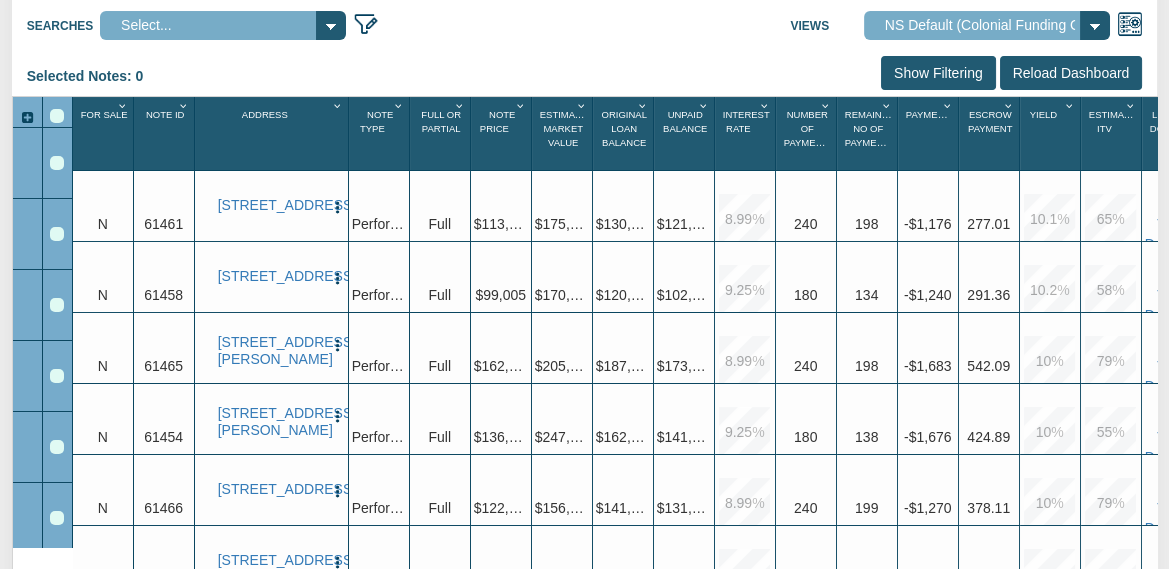 select on "316" 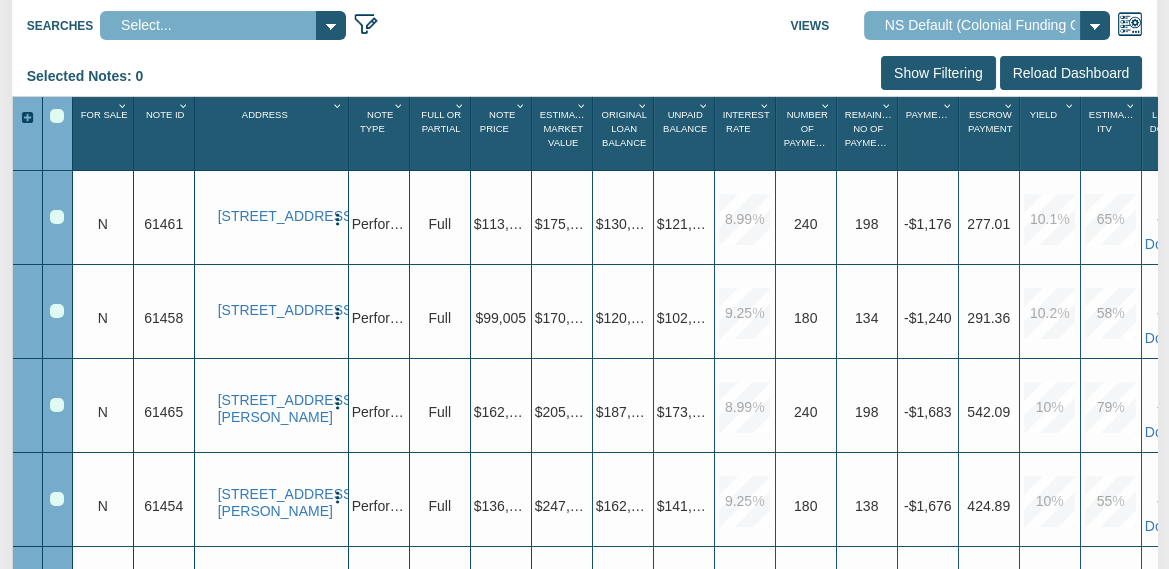 scroll, scrollTop: 80, scrollLeft: 0, axis: vertical 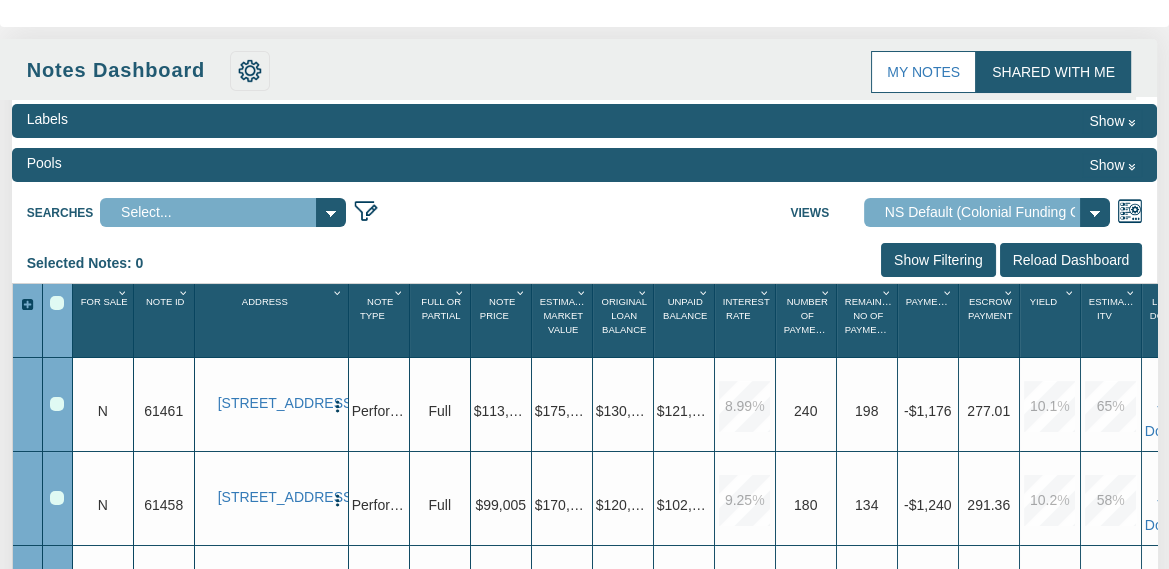 click on "Reload Dashboard" at bounding box center [1071, 260] 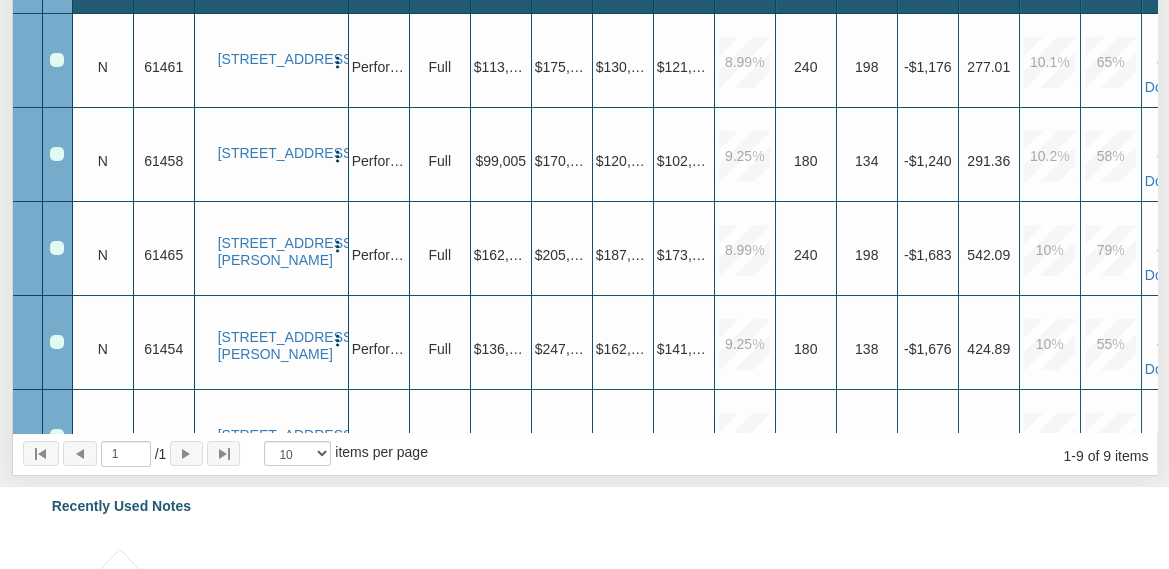 scroll, scrollTop: 425, scrollLeft: 0, axis: vertical 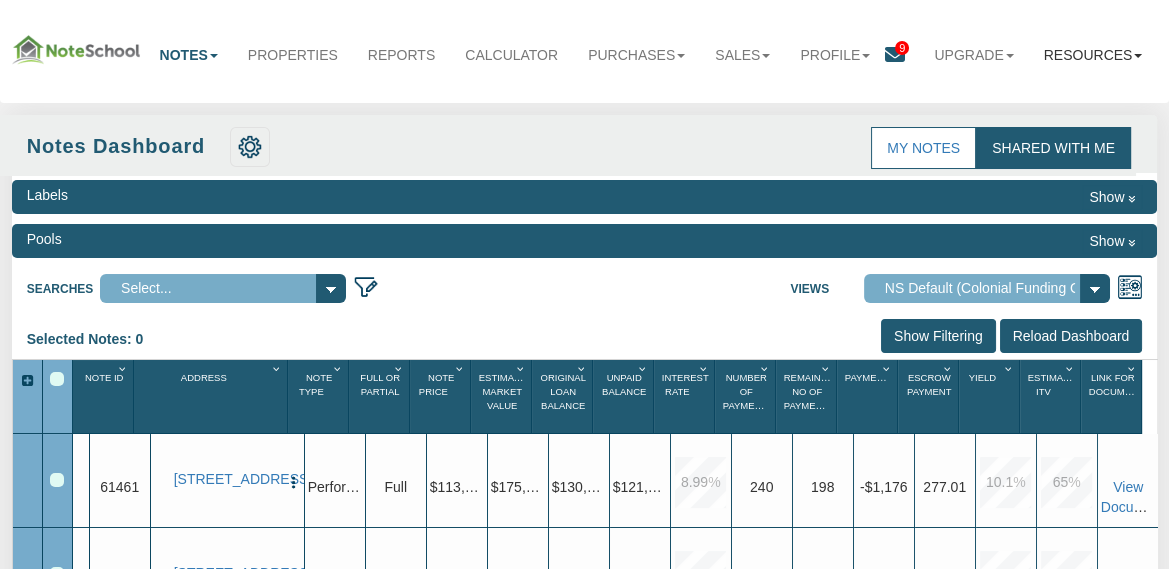 click on "Resources" at bounding box center [1093, 55] 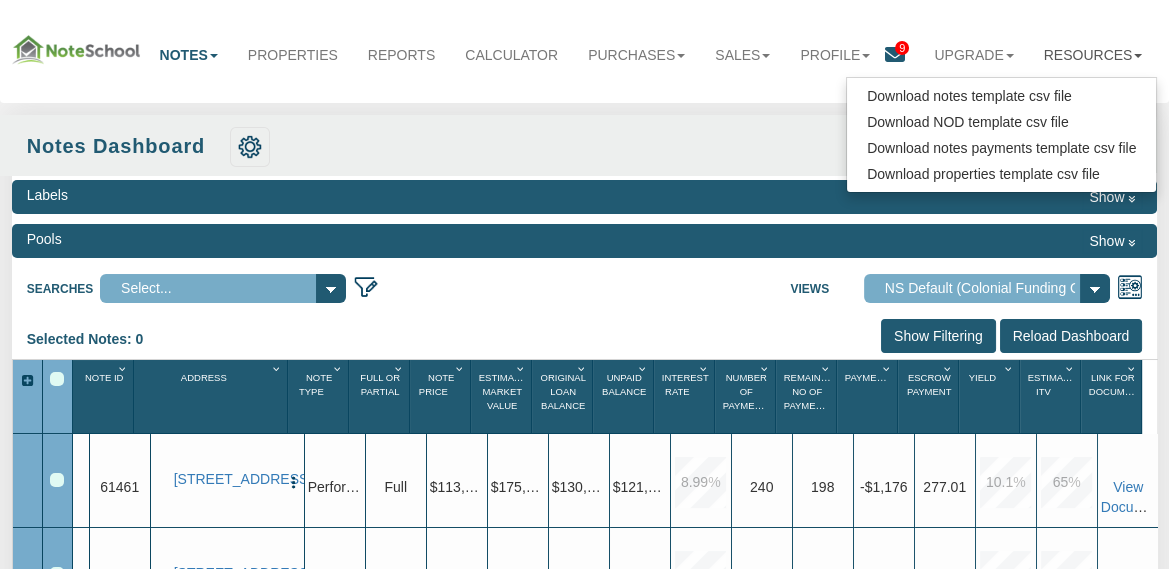 click on "Notes
Dashboard
Transactions
Properties
Reports
Calculator
Purchases
Offers
Orders
Sales  Offers Orders" at bounding box center [585, 50] 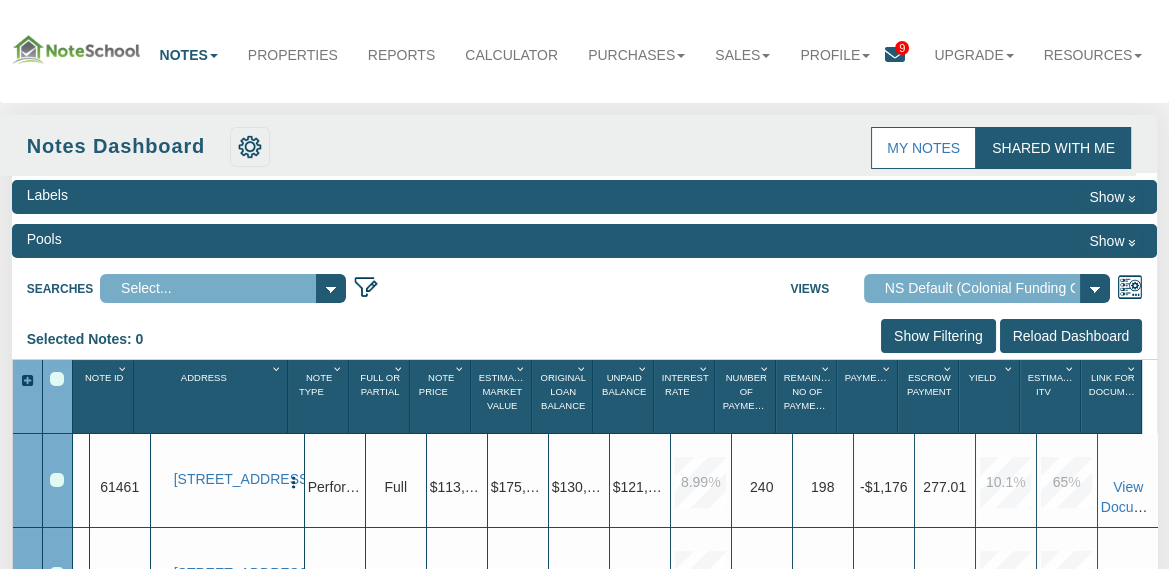 click at bounding box center [1131, 199] 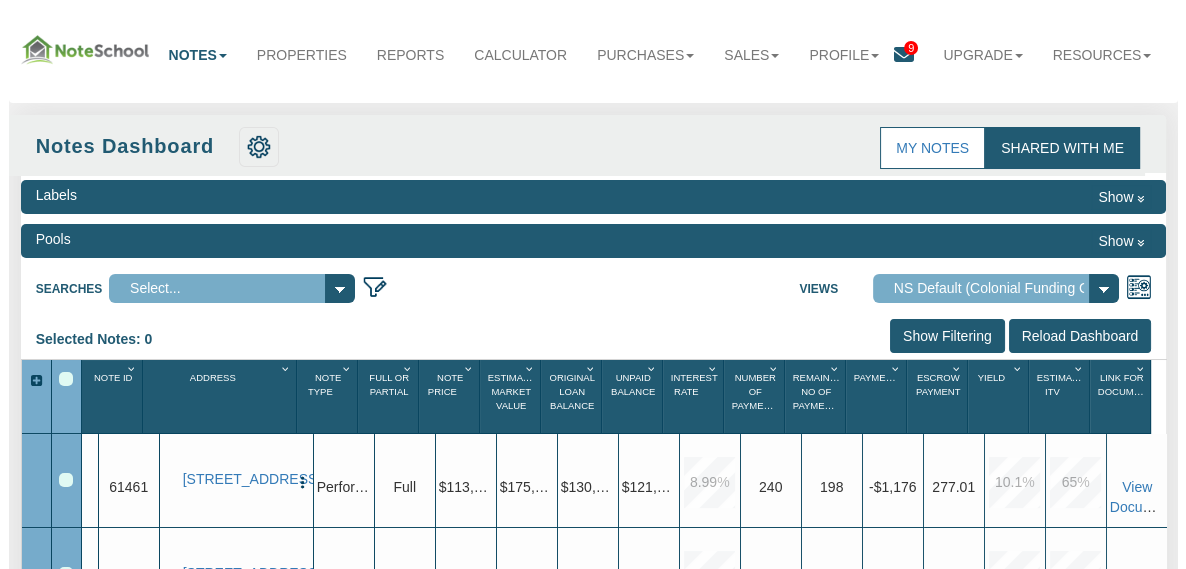 scroll, scrollTop: 0, scrollLeft: 44, axis: horizontal 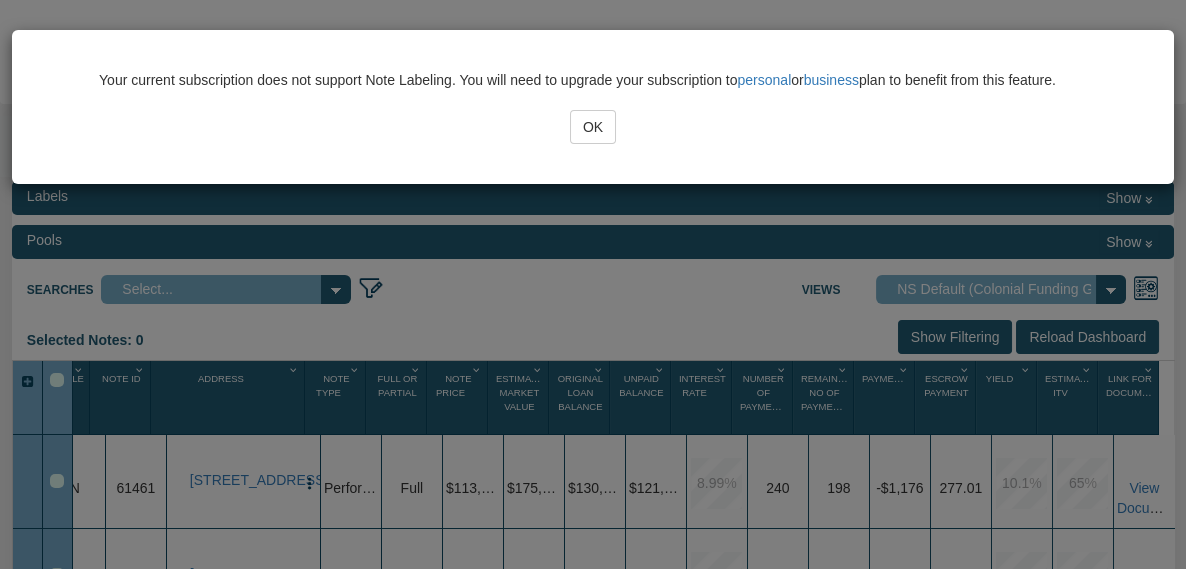 click on "OK" at bounding box center [593, 127] 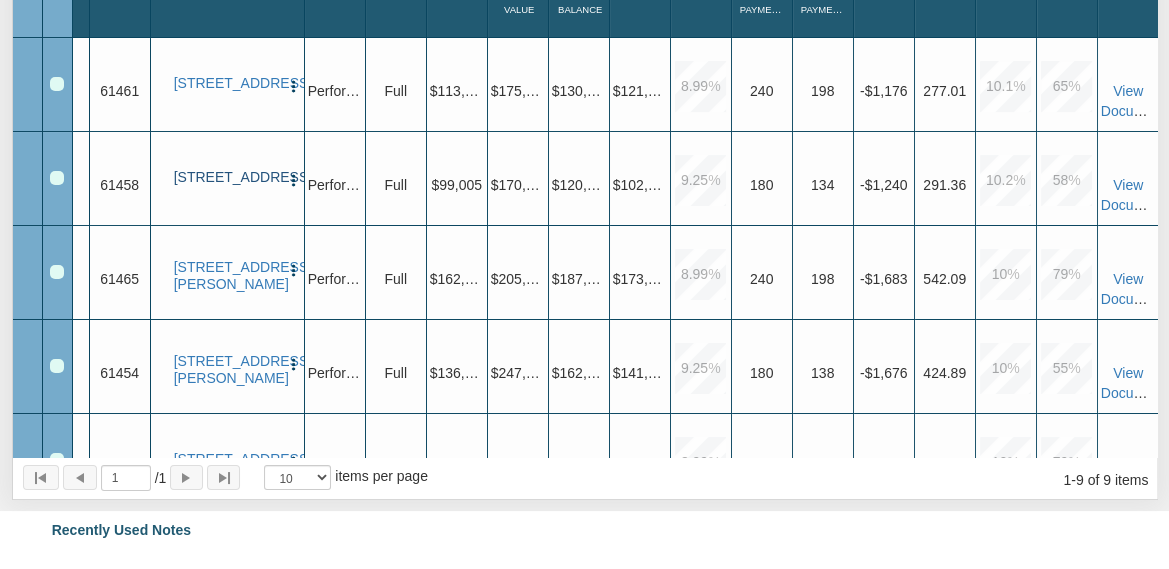 scroll, scrollTop: 406, scrollLeft: 0, axis: vertical 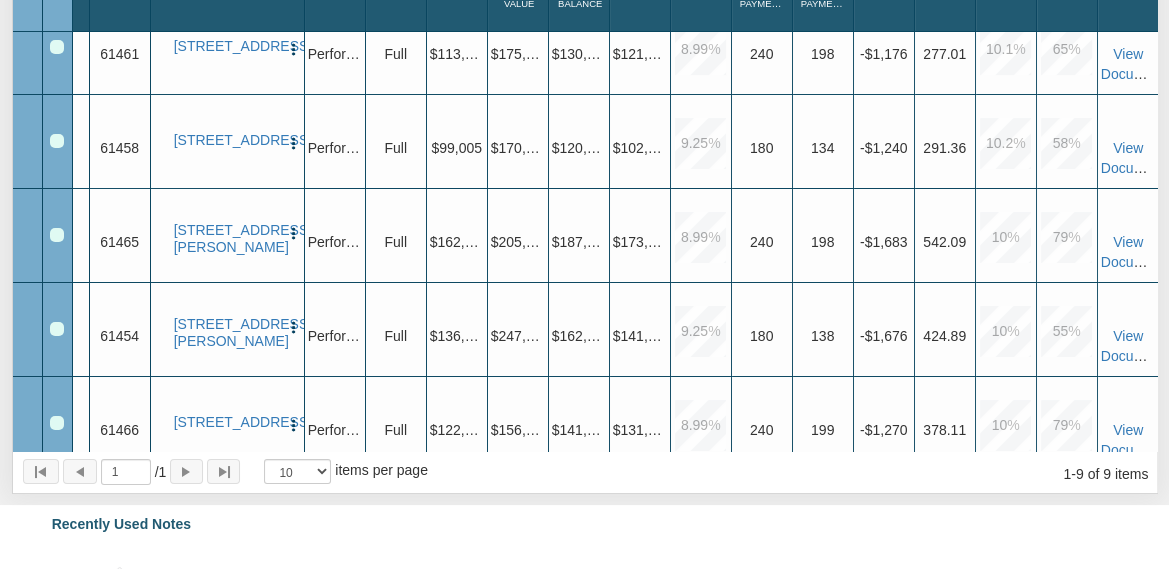 click at bounding box center (57, 329) 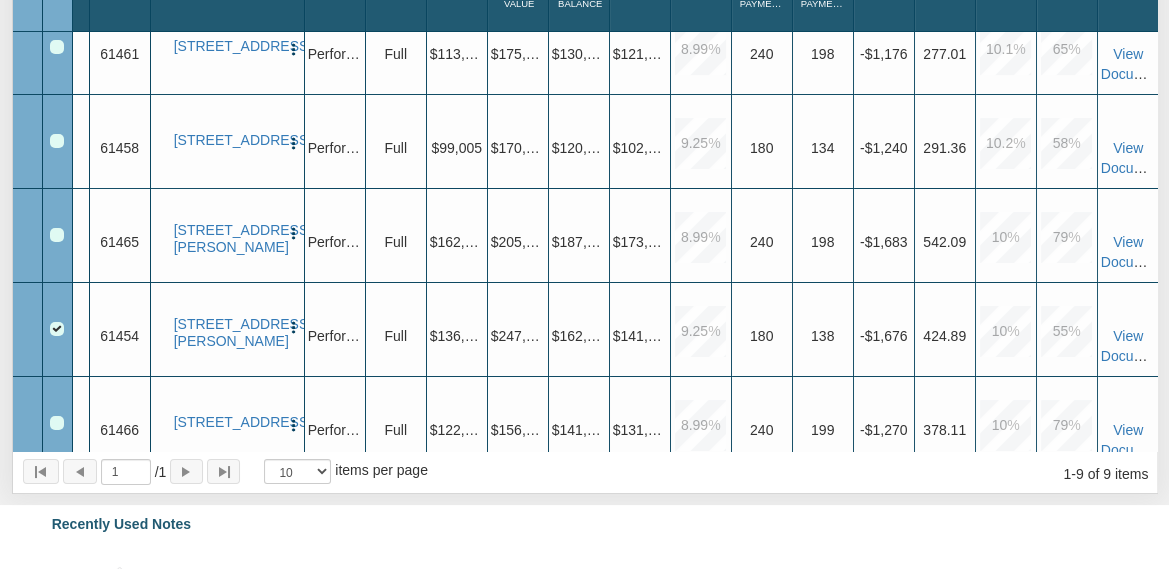 scroll, scrollTop: 0, scrollLeft: 44, axis: horizontal 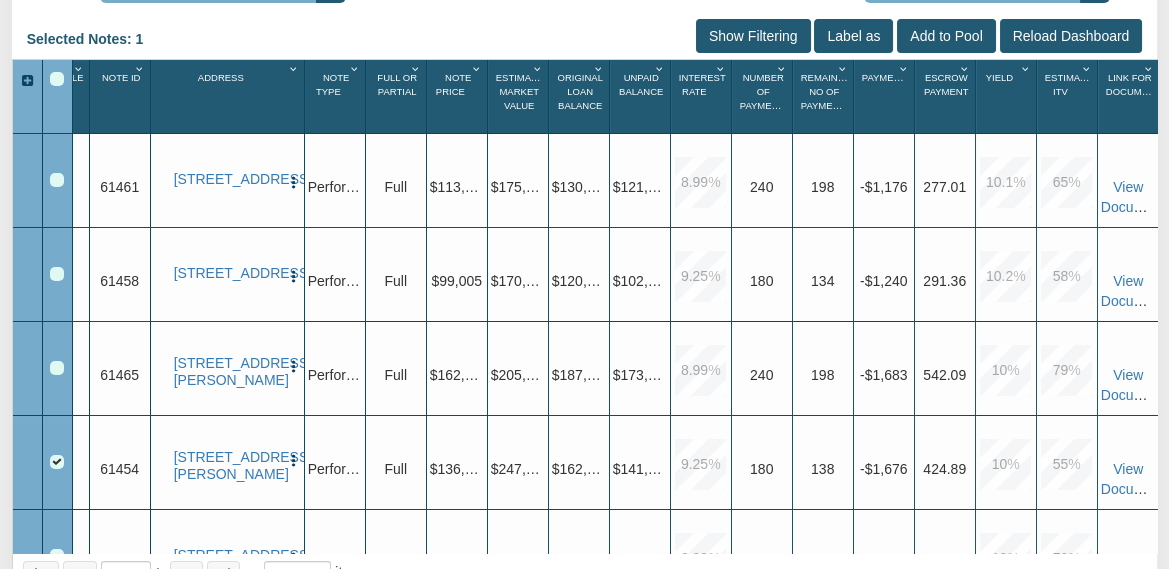 click on "Default View NS Default (Colonial Funding Group) (Colonial Funding Group)" at bounding box center (987, -12) 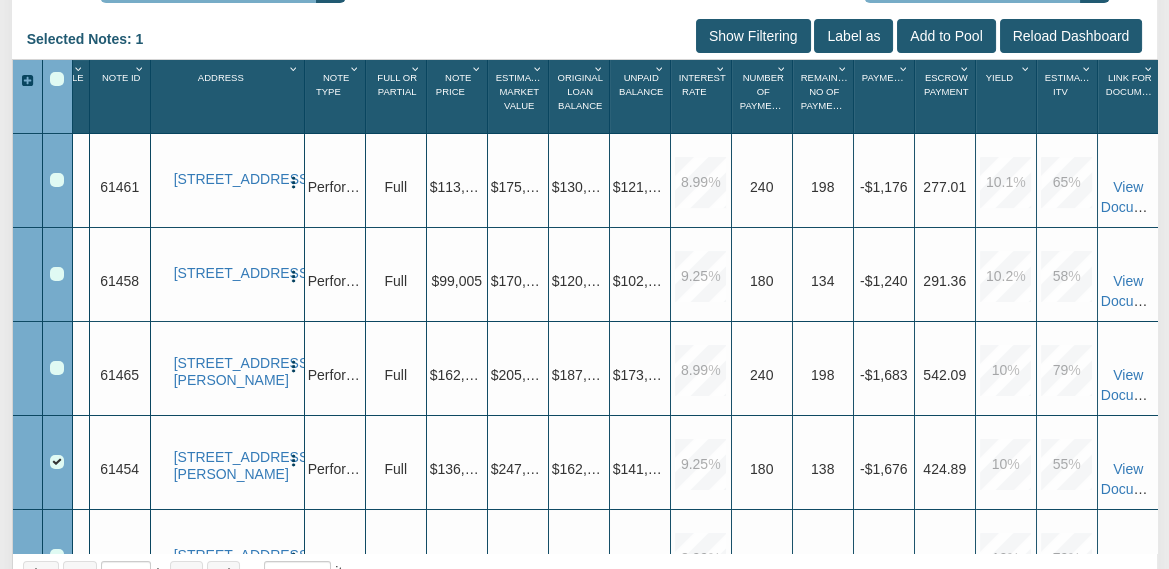 click on "Select..." at bounding box center (223, -12) 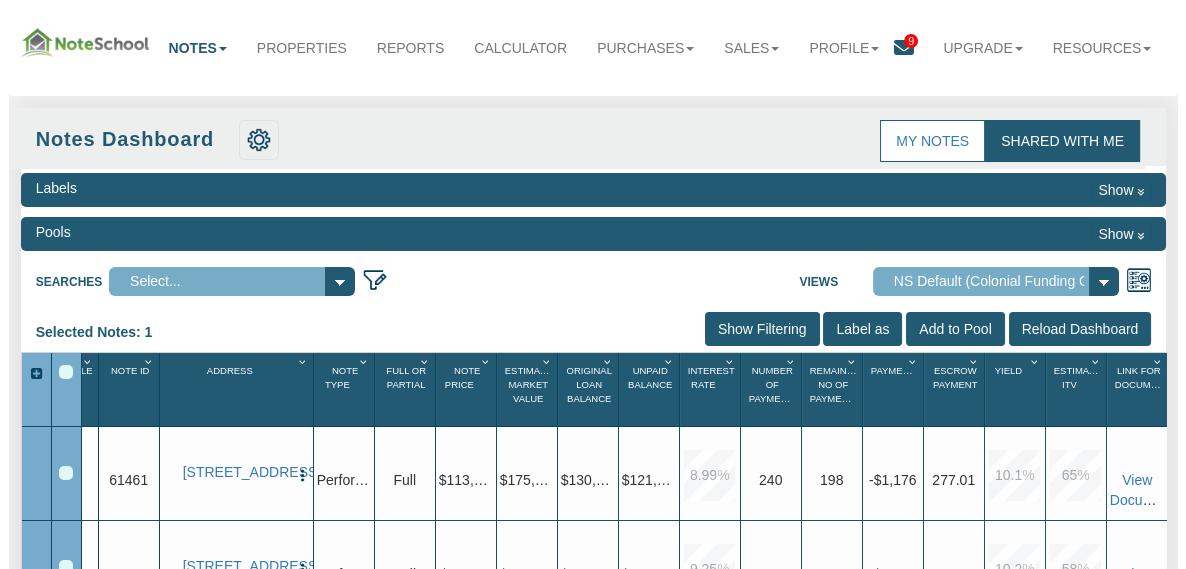 scroll, scrollTop: 0, scrollLeft: 0, axis: both 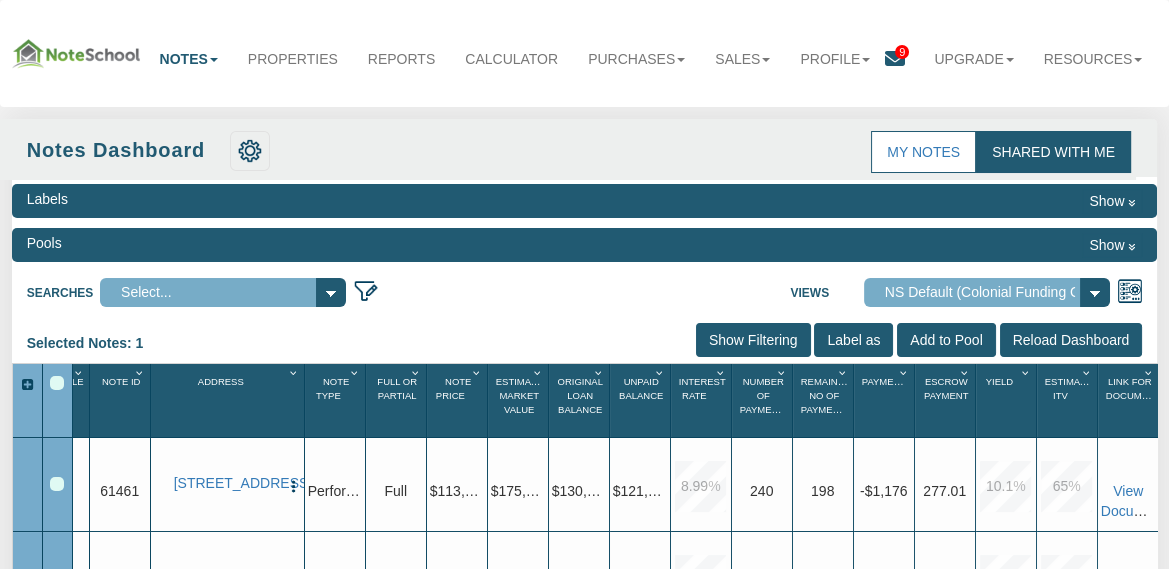 click at bounding box center (895, 59) 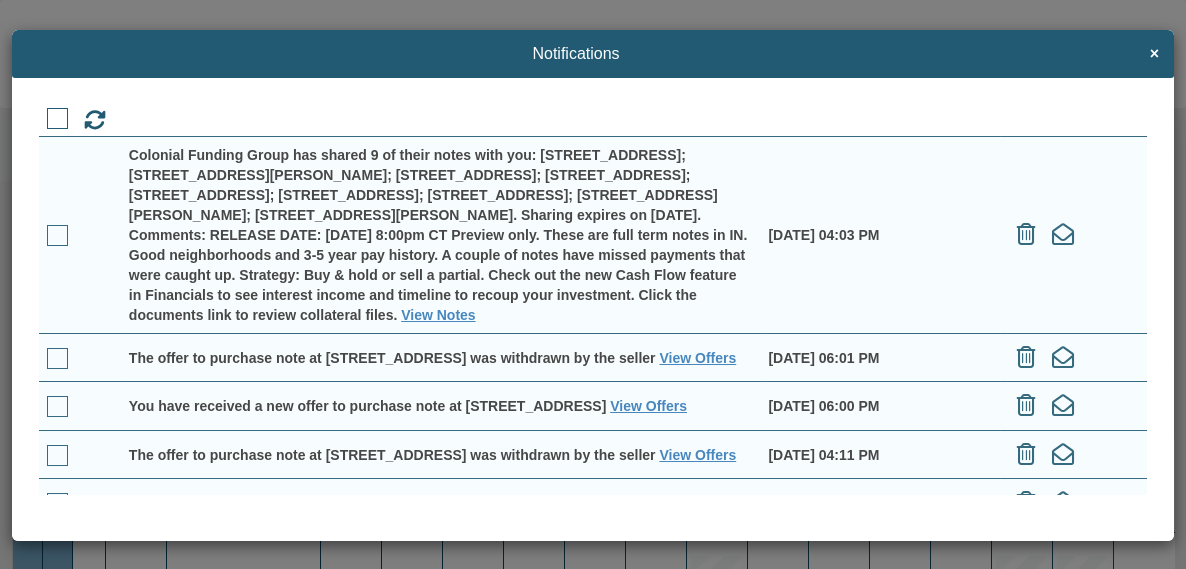 click on "[DATE] 04:03 PM" at bounding box center (879, 235) 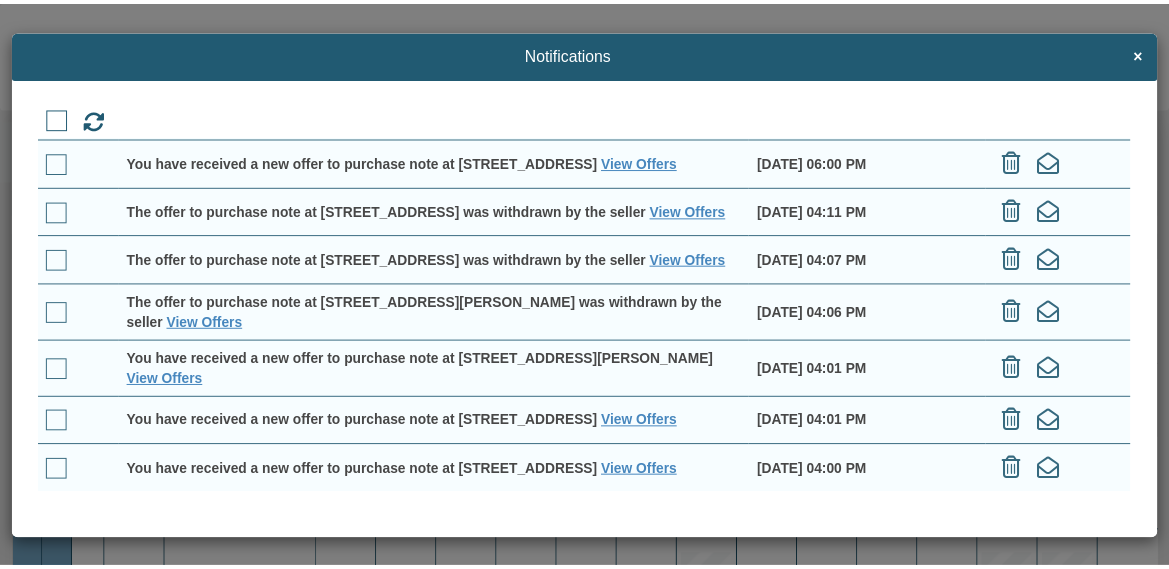 scroll, scrollTop: 0, scrollLeft: 0, axis: both 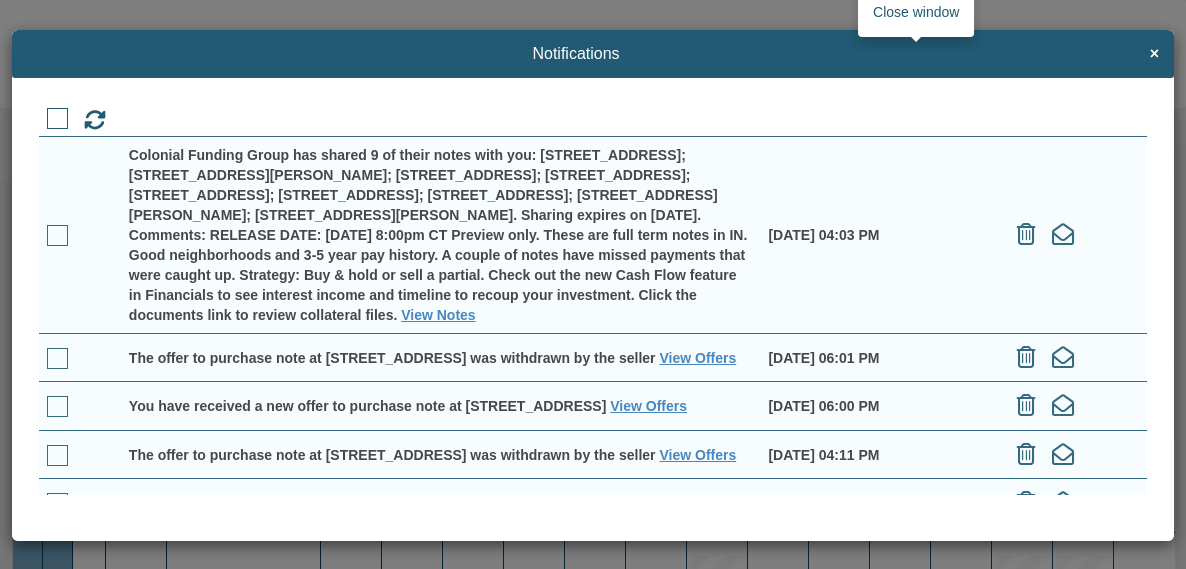 click on "×" at bounding box center (1154, 54) 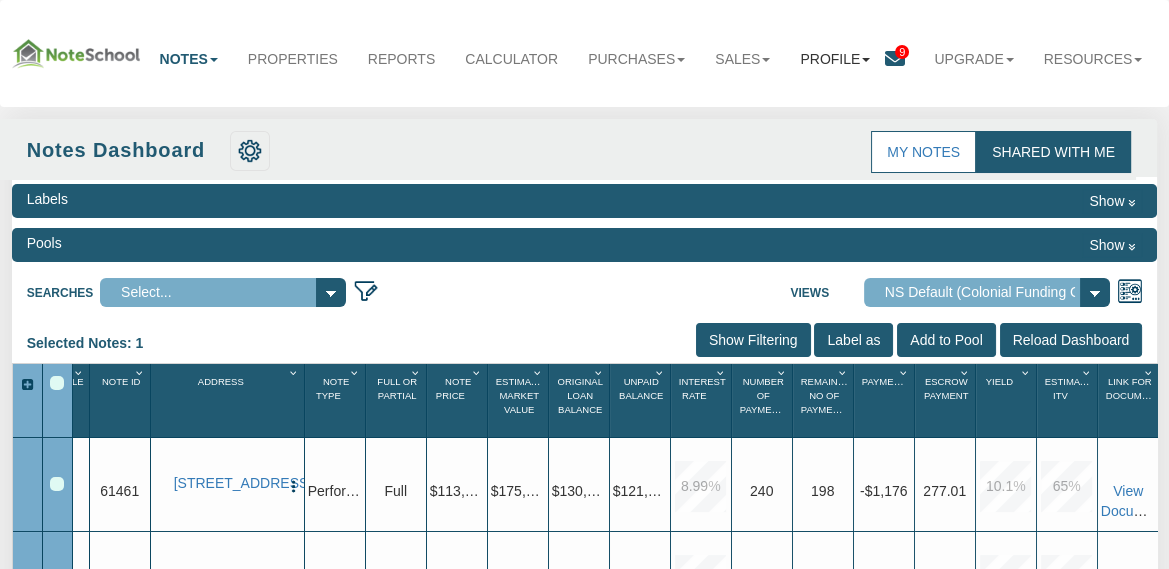 click on "Profile" at bounding box center [835, 59] 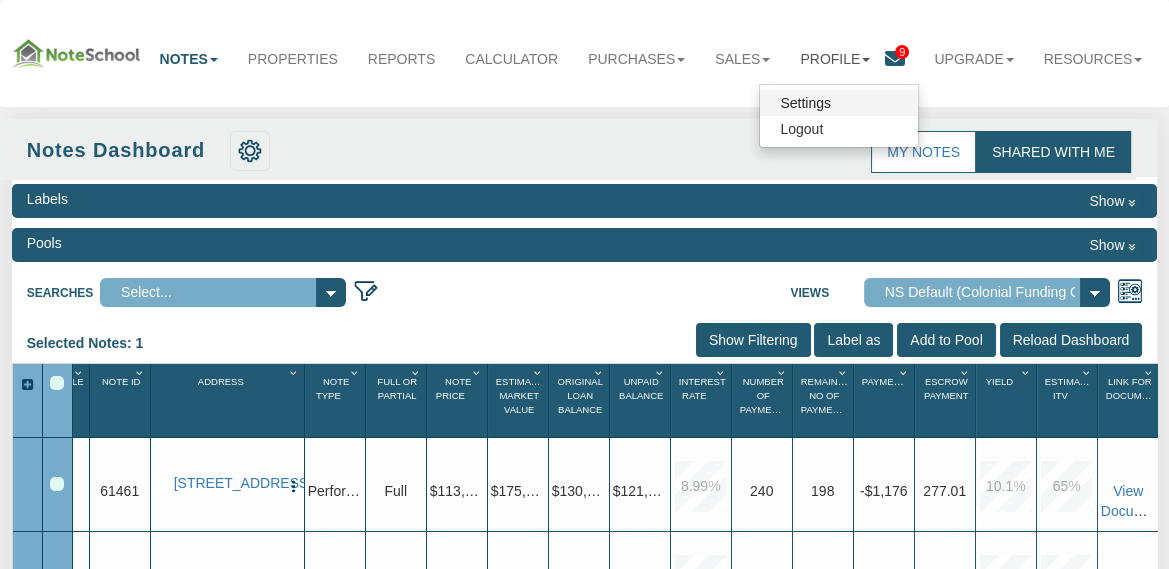 click on "Settings" at bounding box center [839, 103] 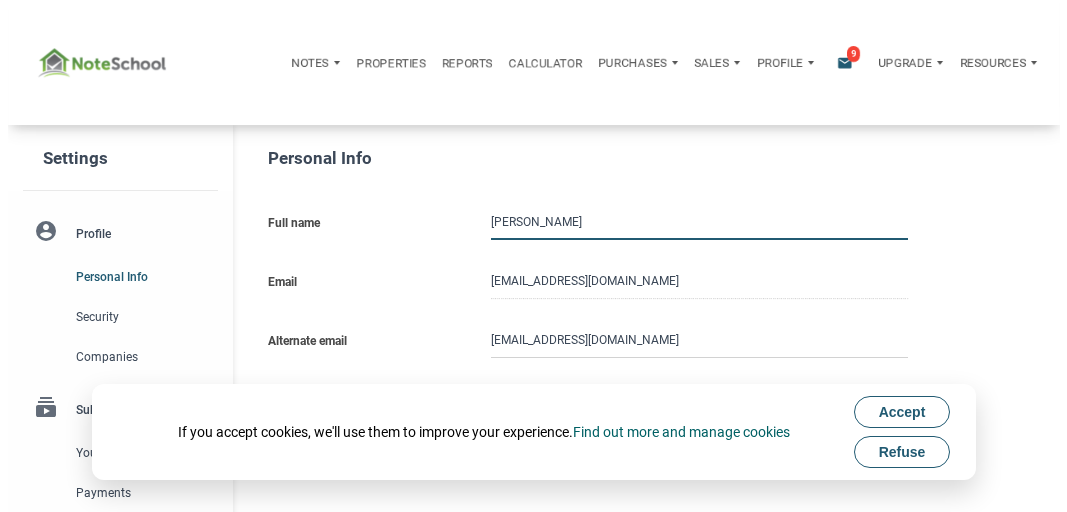 scroll, scrollTop: 0, scrollLeft: 0, axis: both 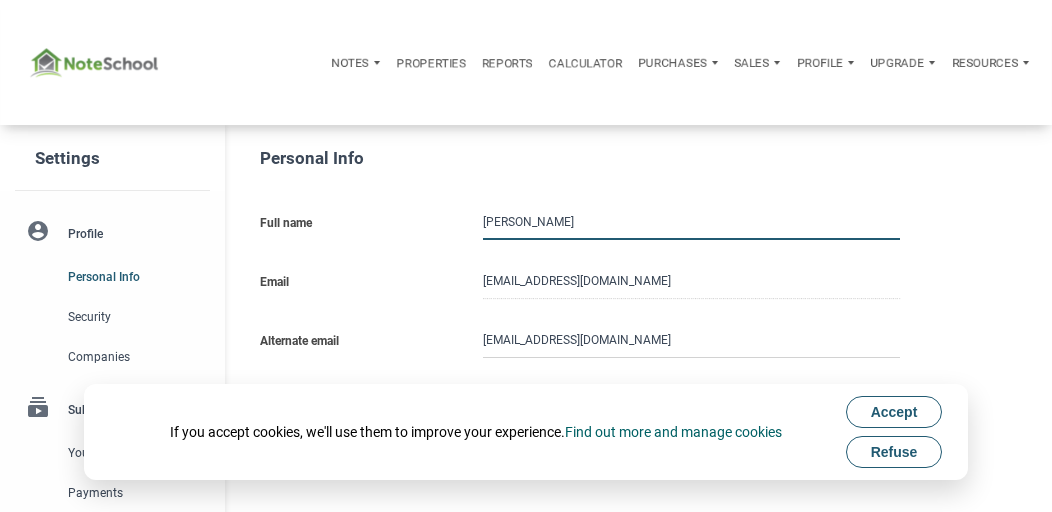 type on "15208129099" 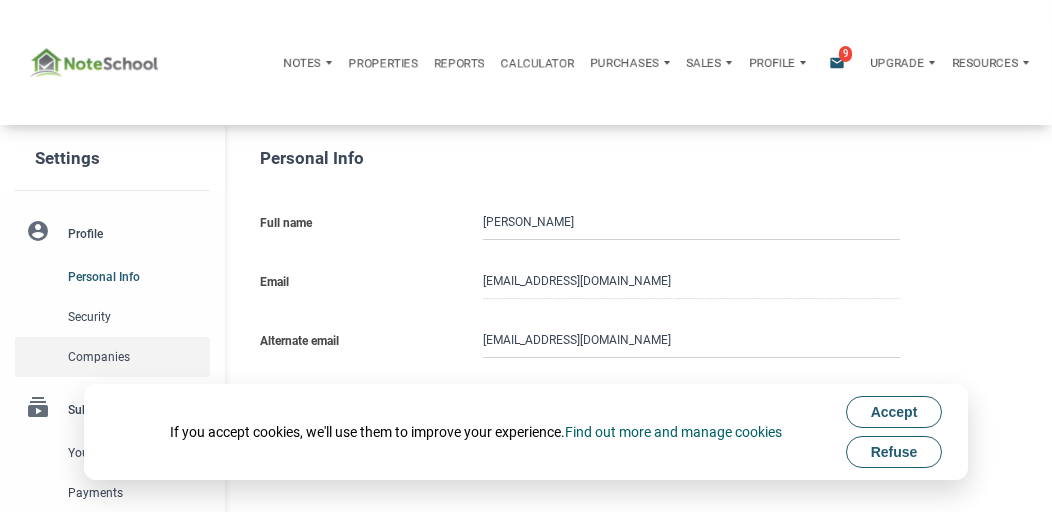 click on "Companies" at bounding box center [135, 357] 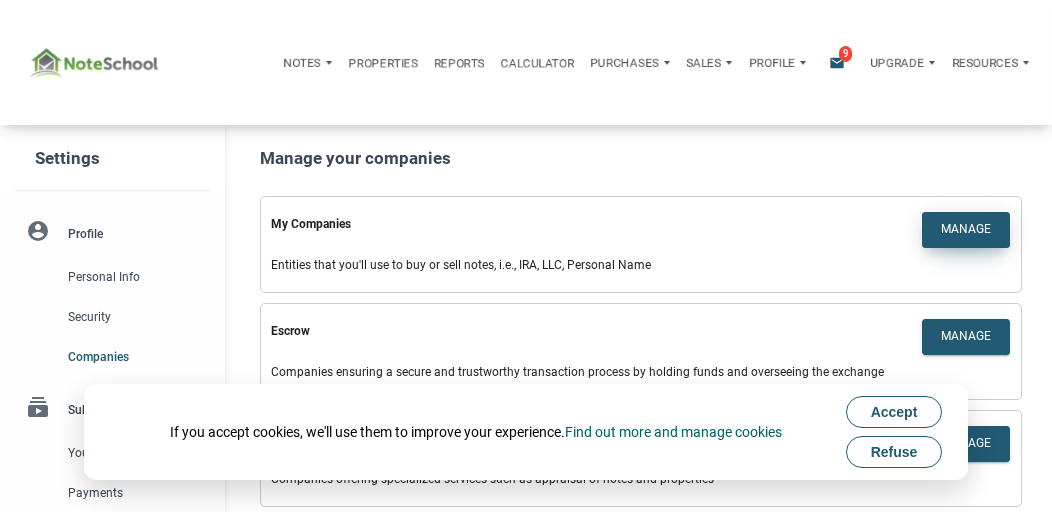 click on "Manage" at bounding box center [966, 230] 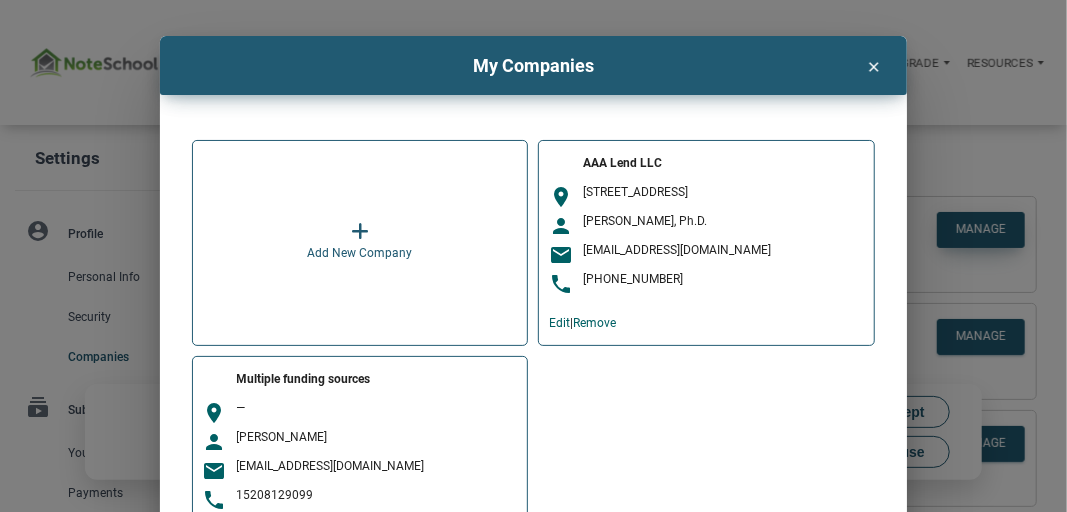 scroll, scrollTop: 23, scrollLeft: 0, axis: vertical 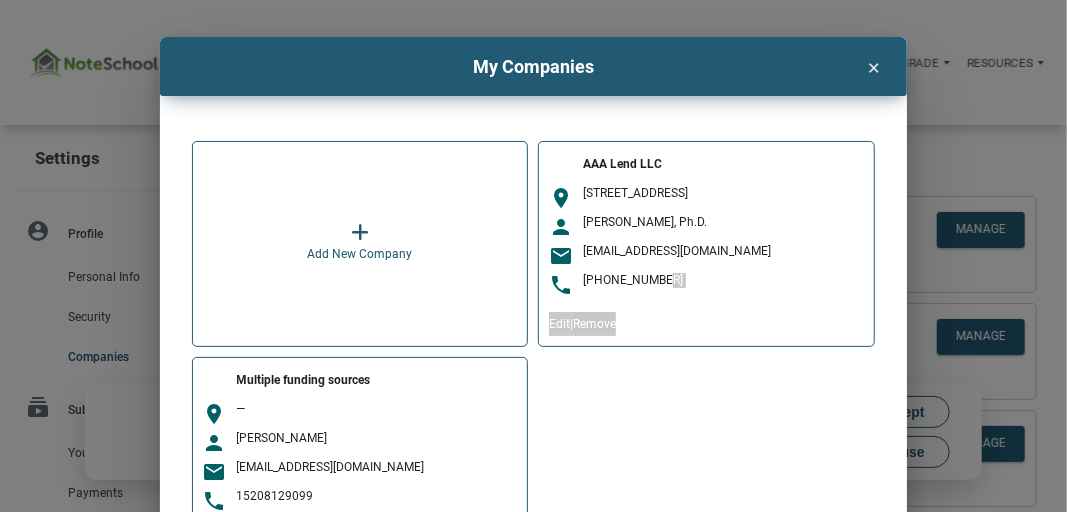 drag, startPoint x: 671, startPoint y: 310, endPoint x: 672, endPoint y: 295, distance: 15.033297 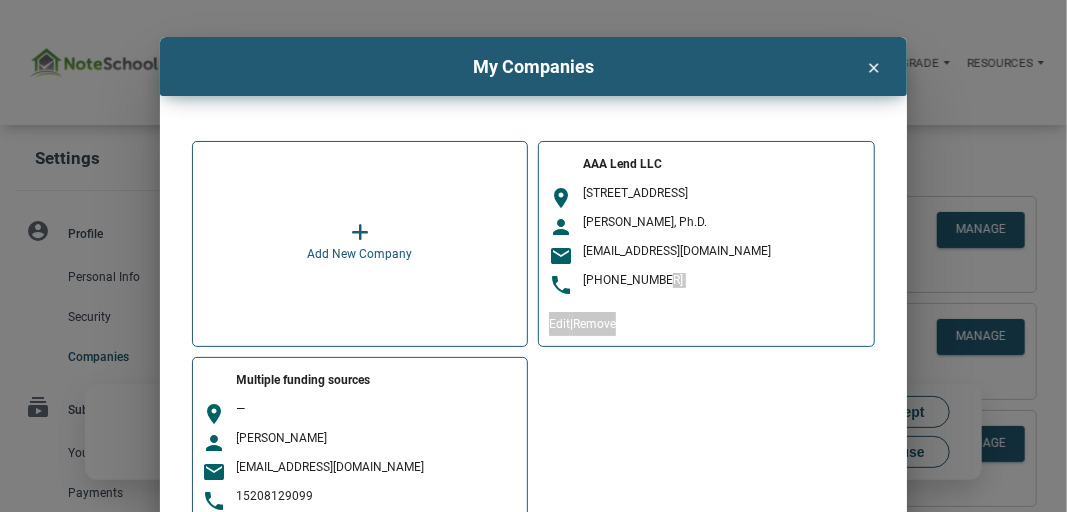 click on "clear" at bounding box center (873, 65) 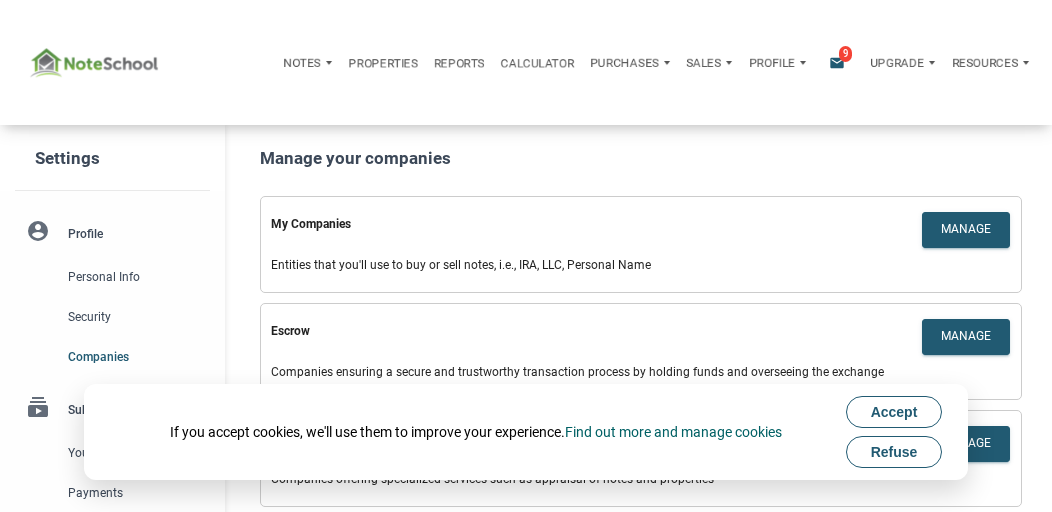 click on "9" at bounding box center (845, 54) 